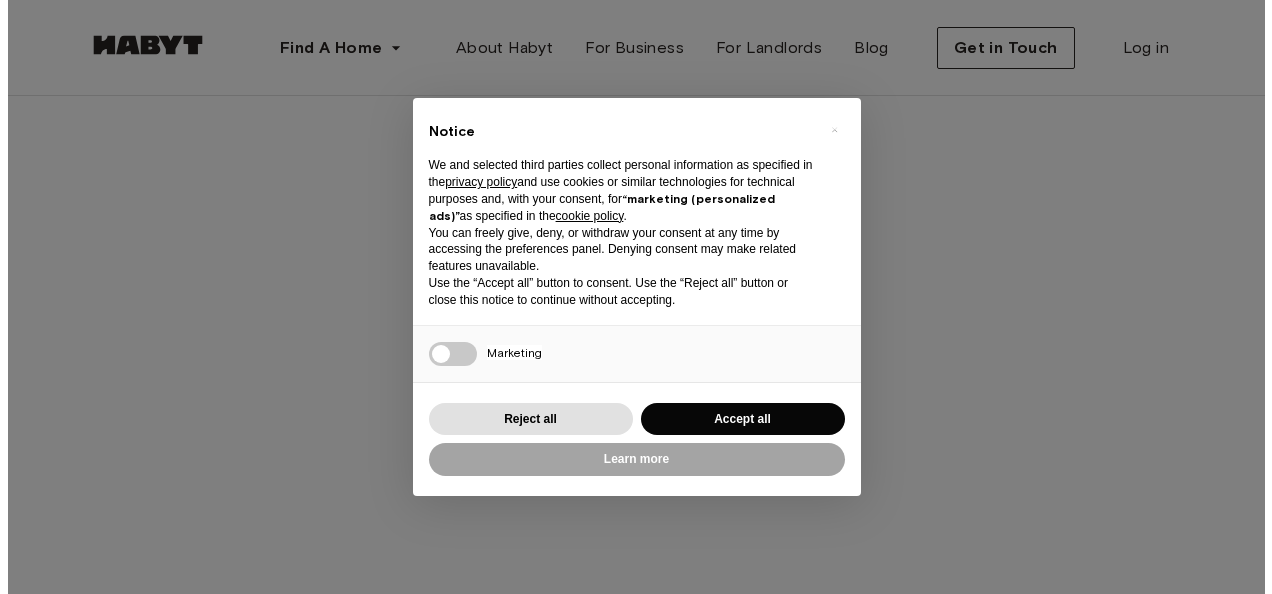 scroll, scrollTop: 0, scrollLeft: 0, axis: both 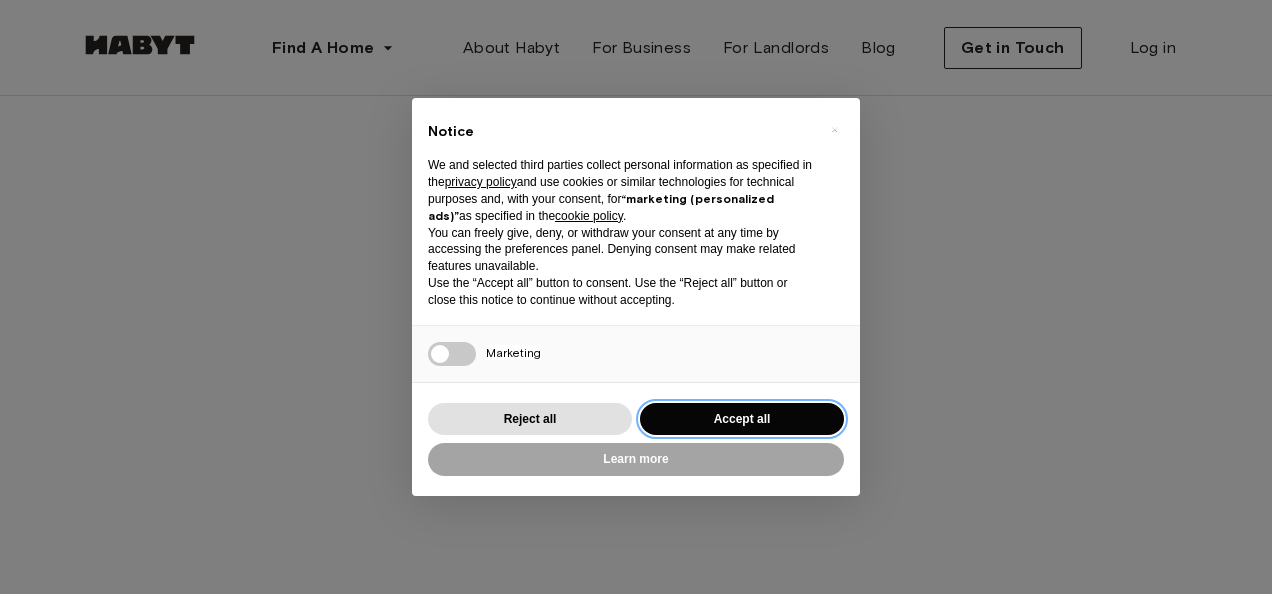 click on "Accept all" at bounding box center [742, 419] 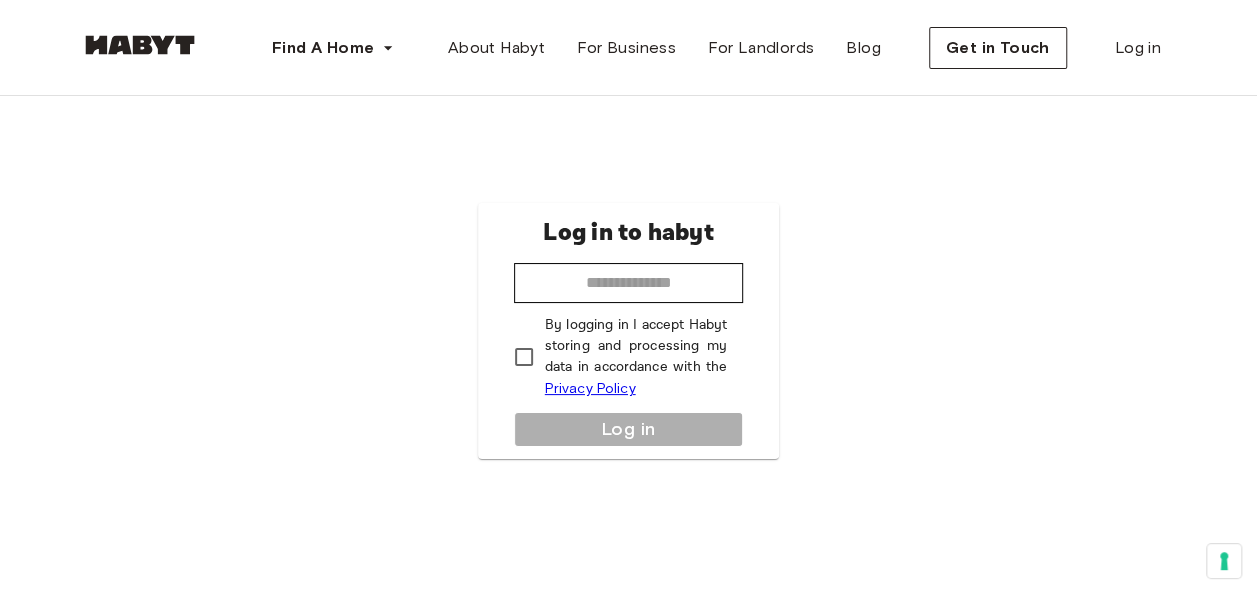 scroll, scrollTop: 0, scrollLeft: 0, axis: both 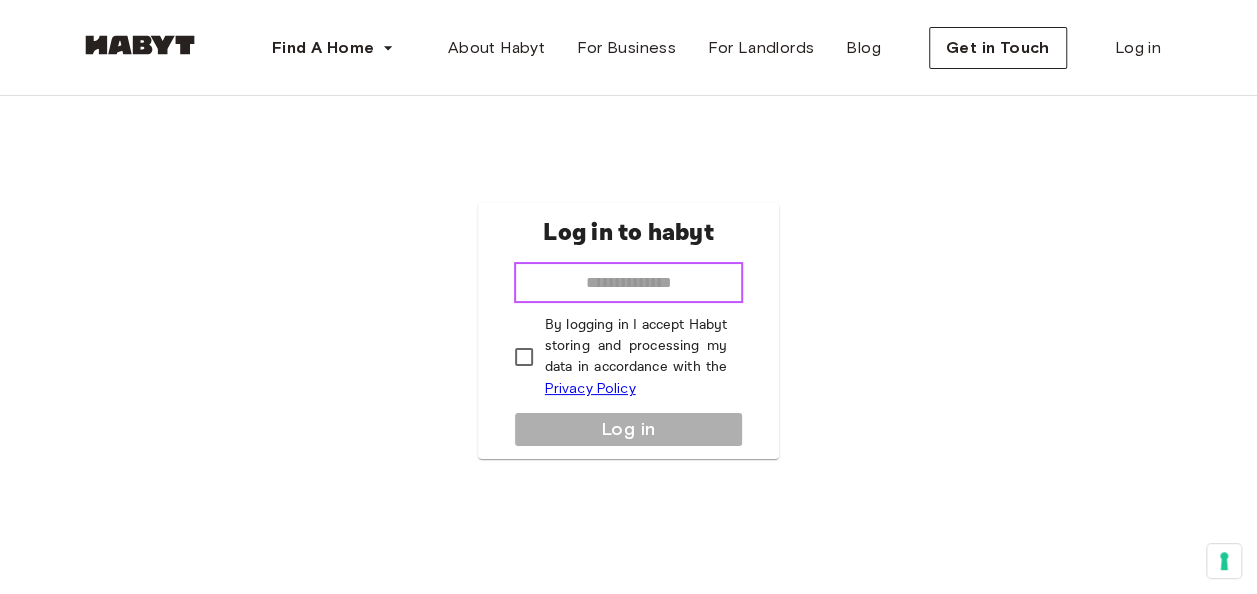 click at bounding box center [629, 283] 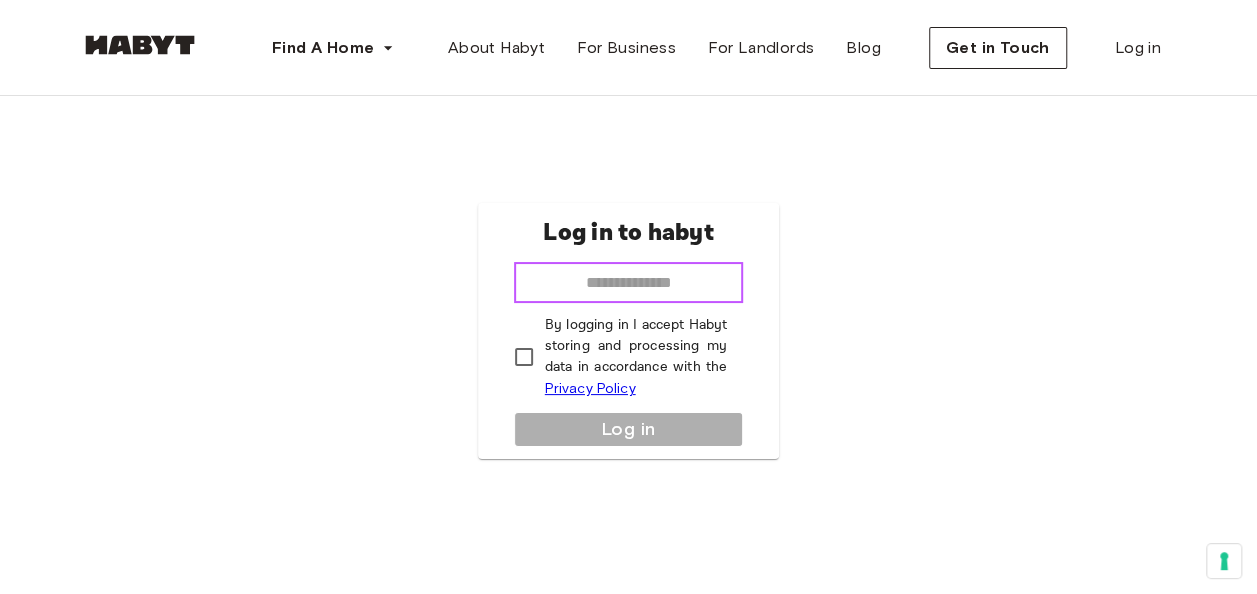 type on "**********" 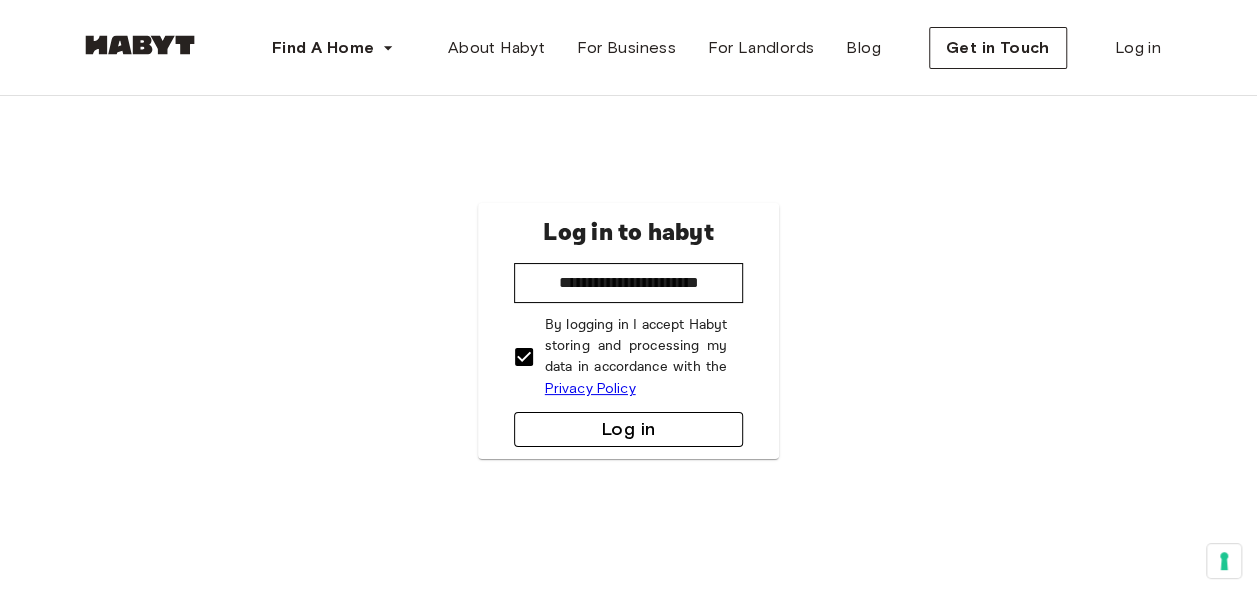 click on "Log in" at bounding box center [629, 429] 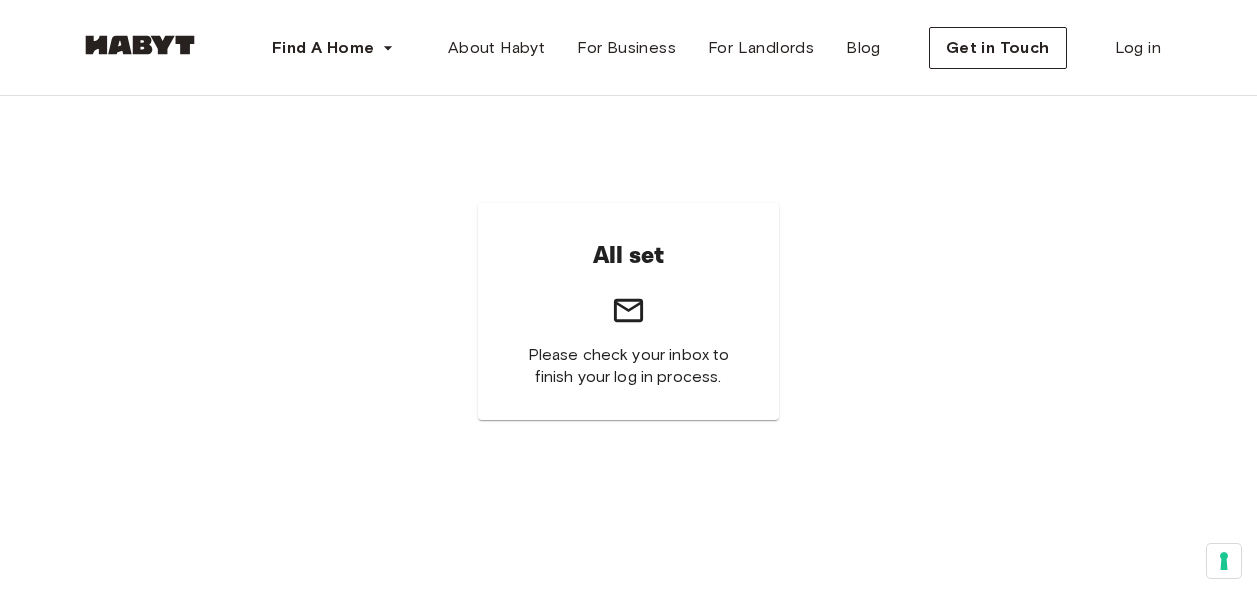 scroll, scrollTop: 0, scrollLeft: 0, axis: both 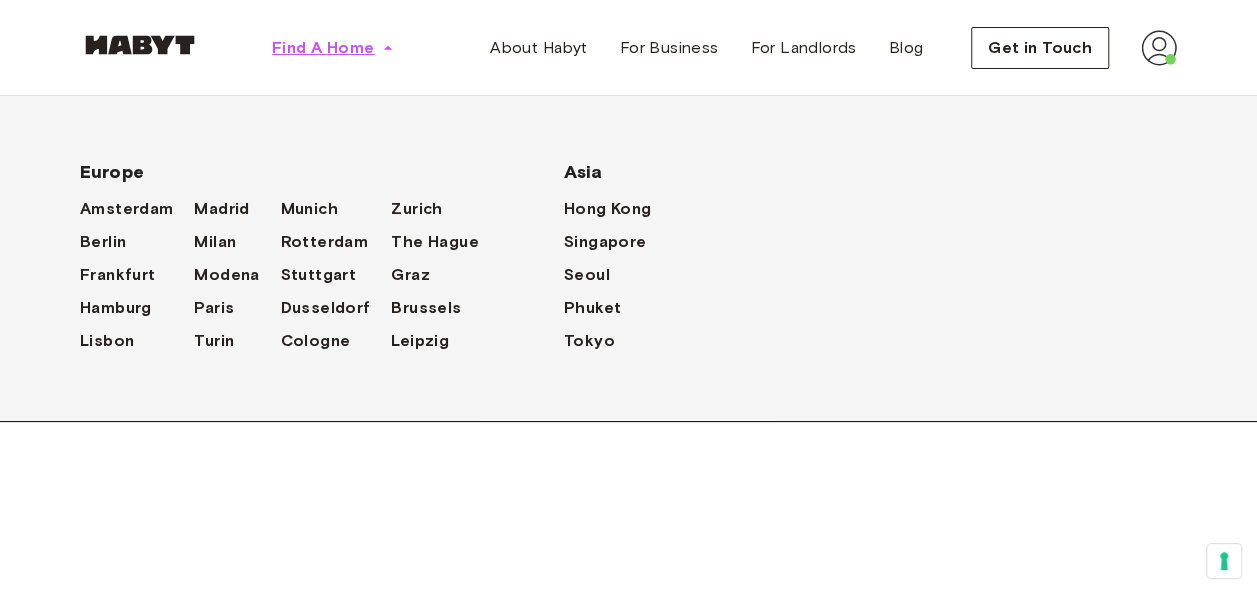 click on "Find A Home" at bounding box center (323, 48) 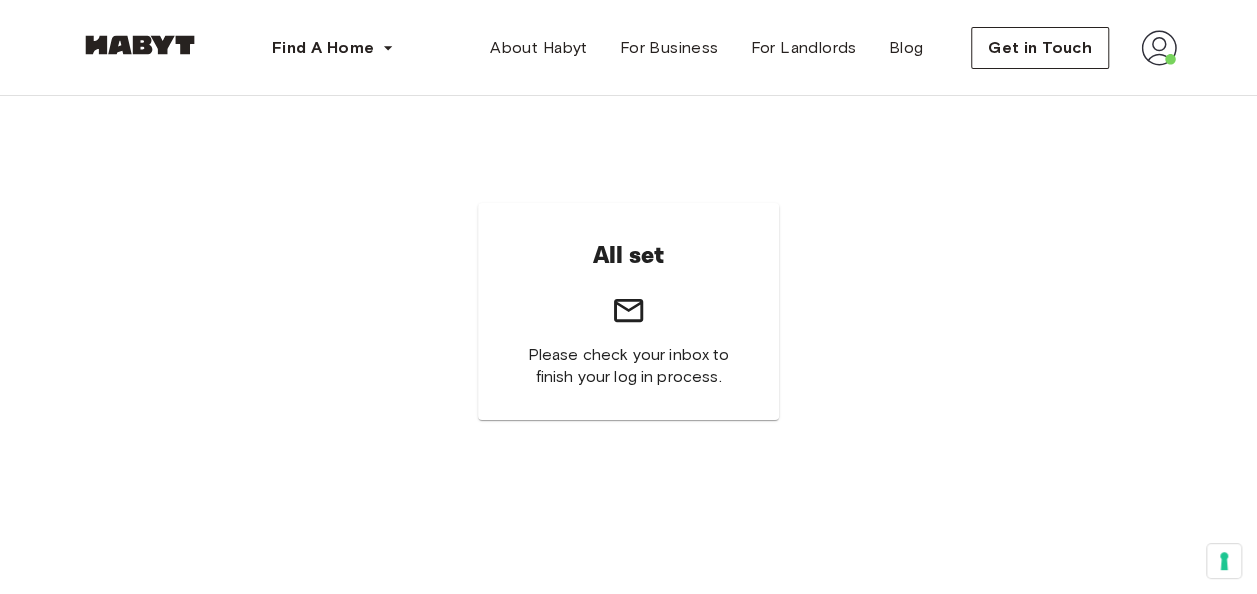 click at bounding box center [140, 45] 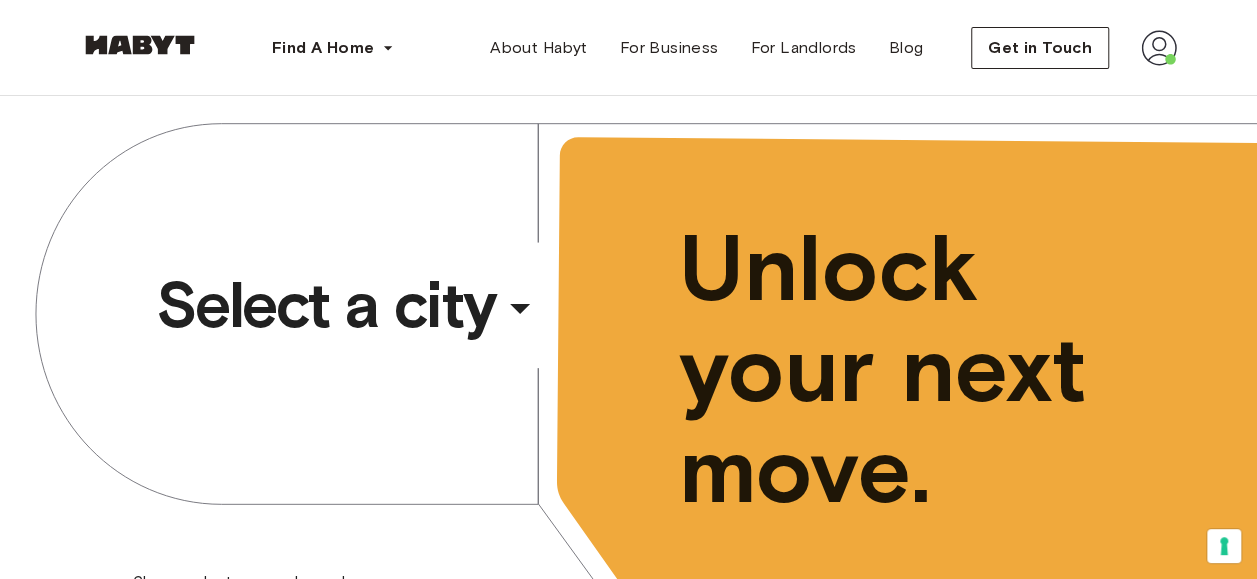 click on "​" at bounding box center (547, 325) 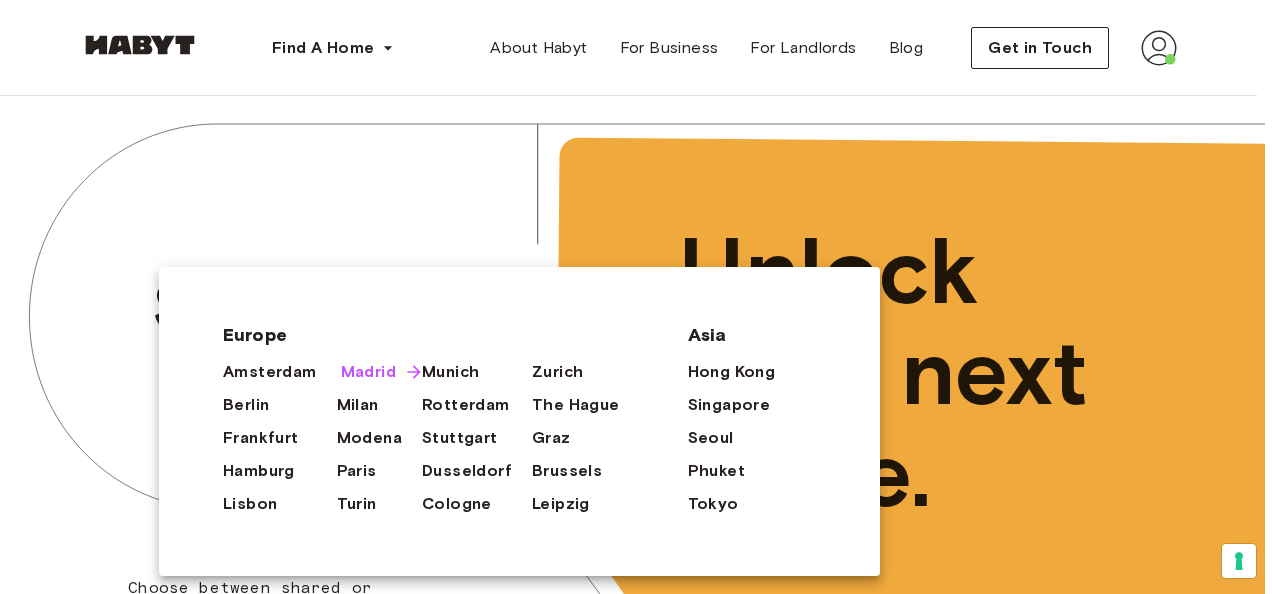 click on "Madrid" at bounding box center [368, 372] 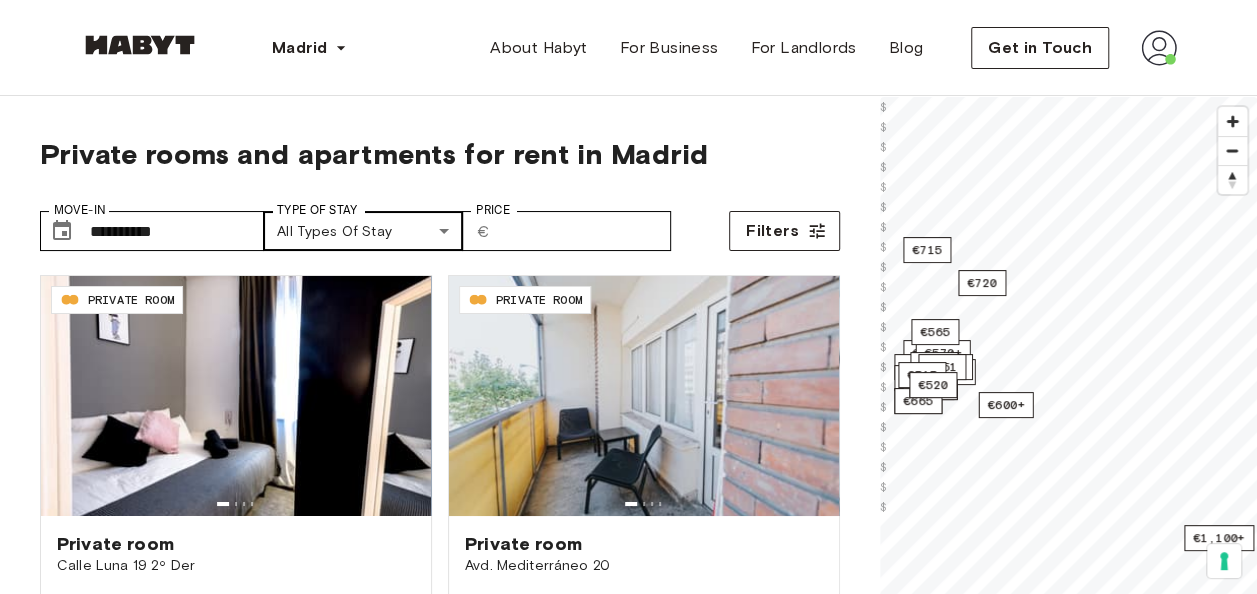click on "**********" at bounding box center (628, 2437) 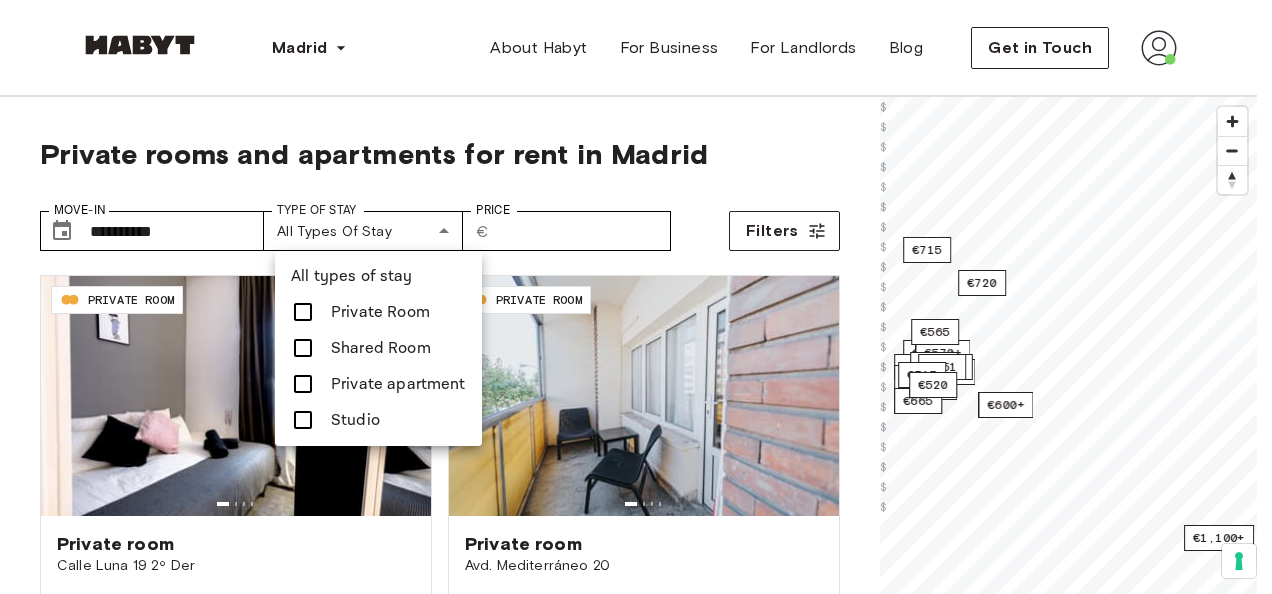 click on "Studio" at bounding box center [355, 420] 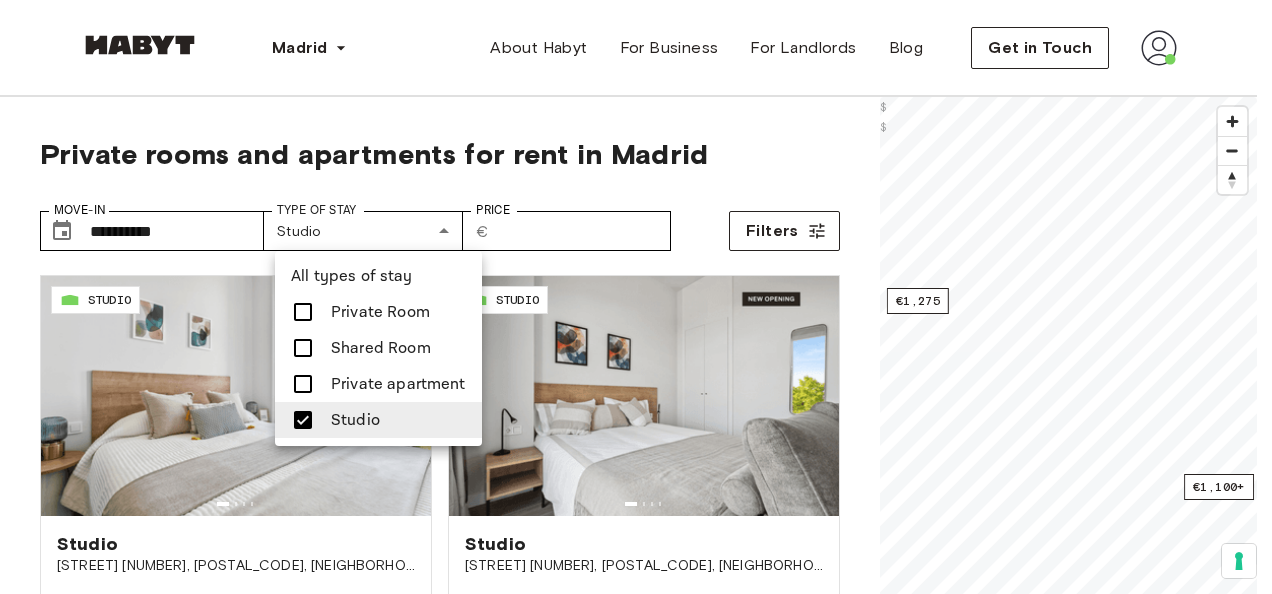 click at bounding box center [636, 297] 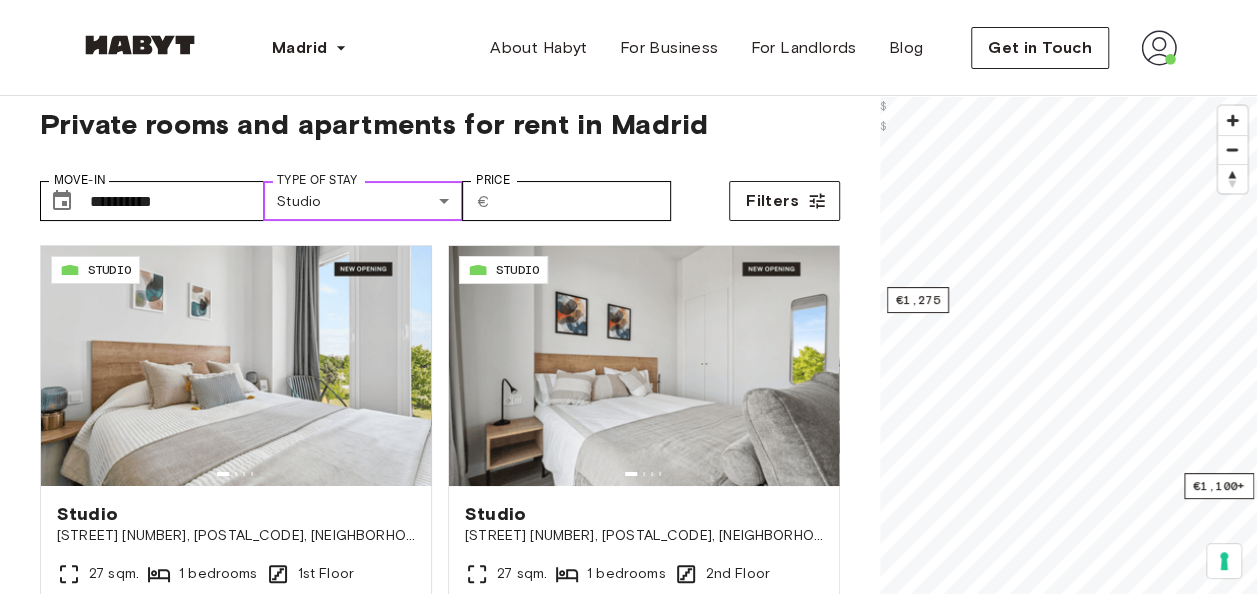 scroll, scrollTop: 0, scrollLeft: 0, axis: both 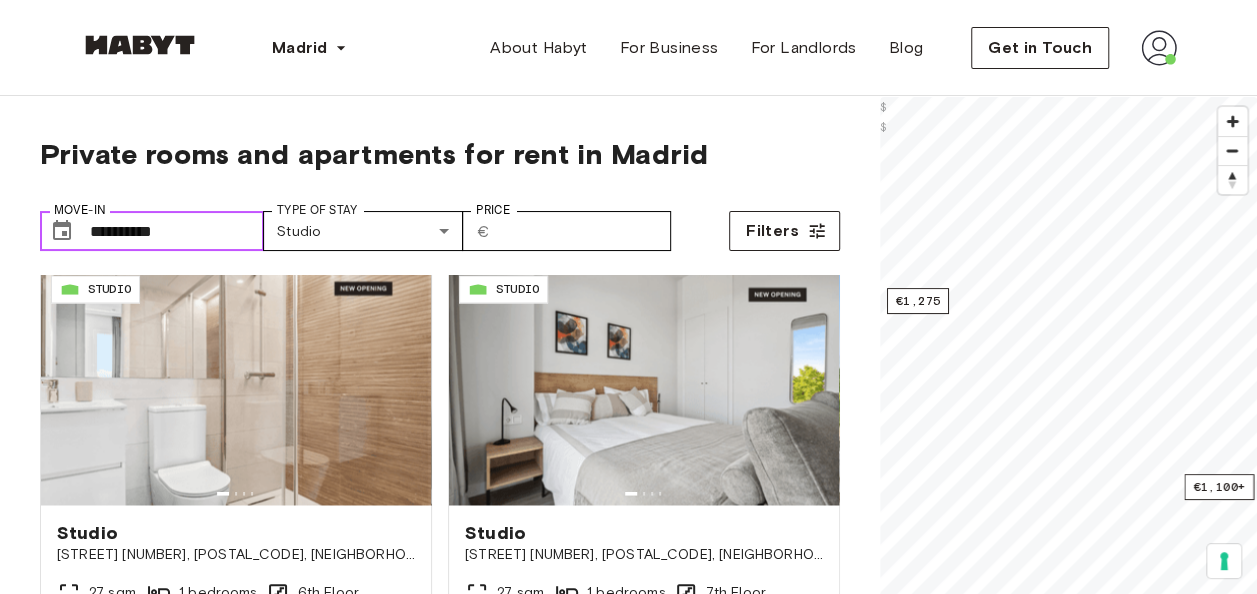 click on "**********" at bounding box center [177, 231] 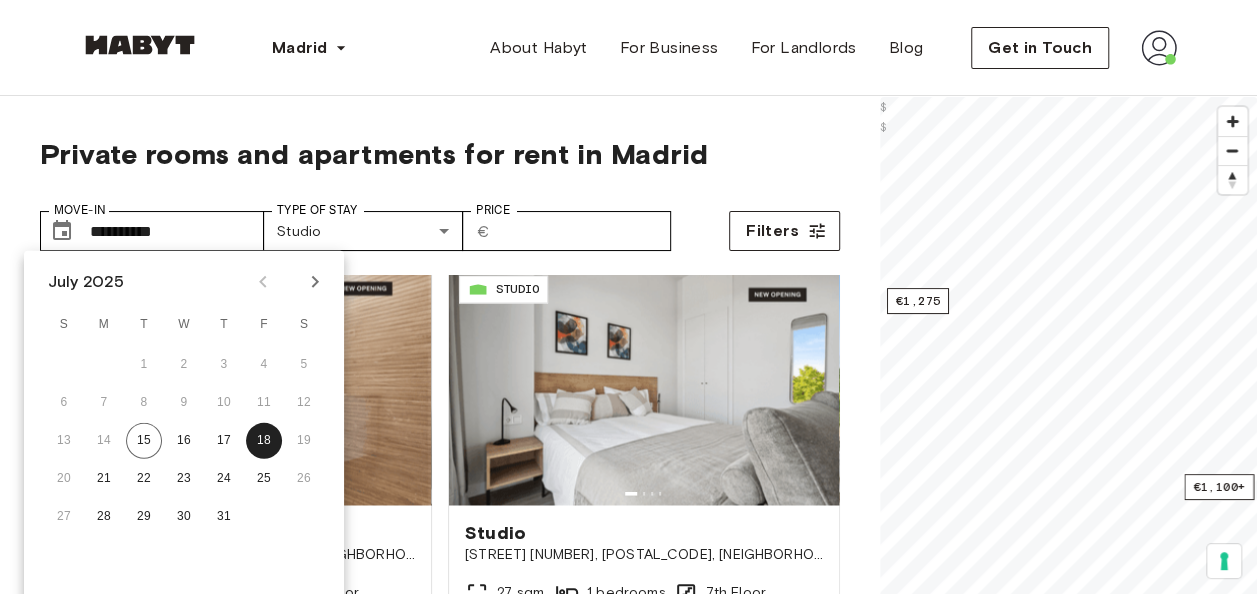 click 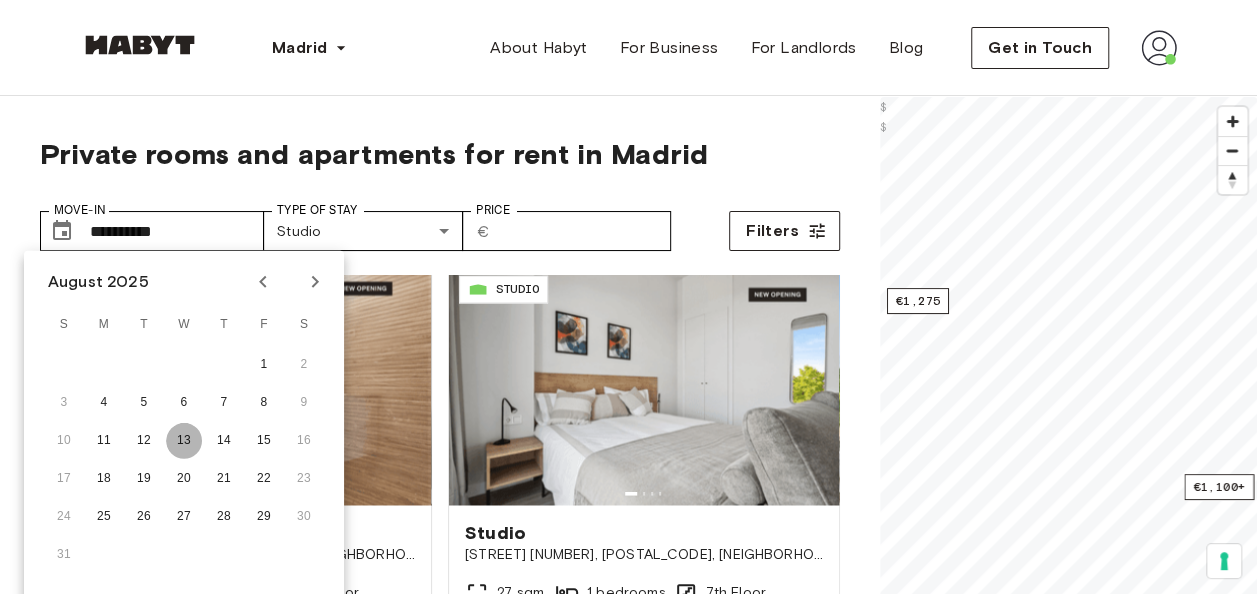 click on "13" at bounding box center (184, 441) 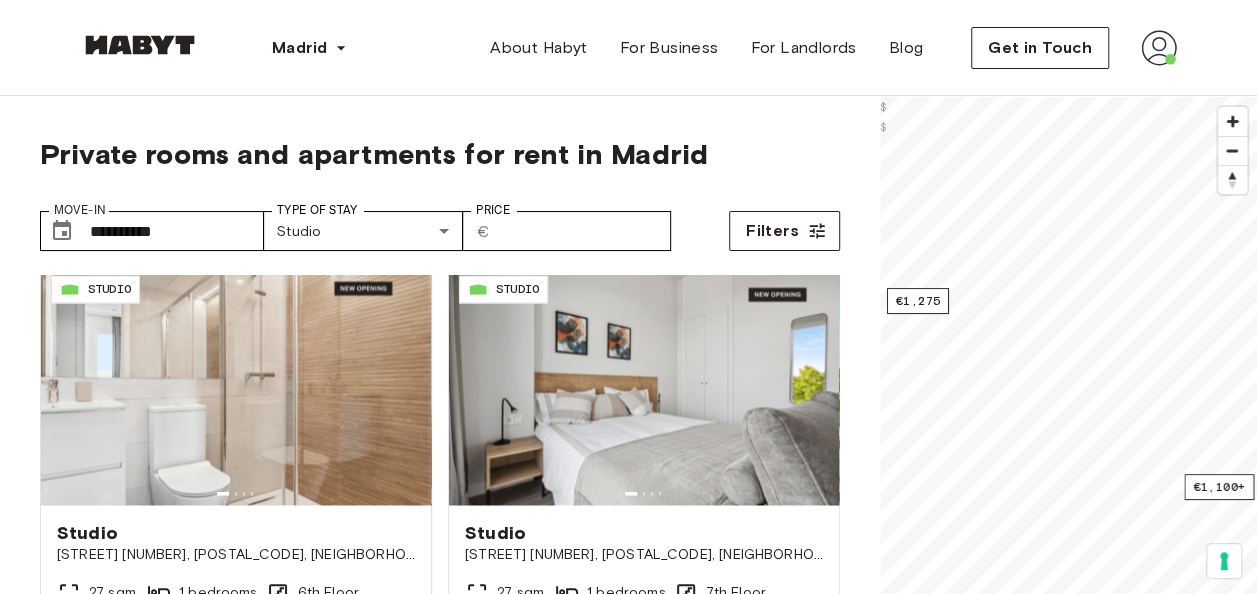 click on "**********" at bounding box center (440, 483) 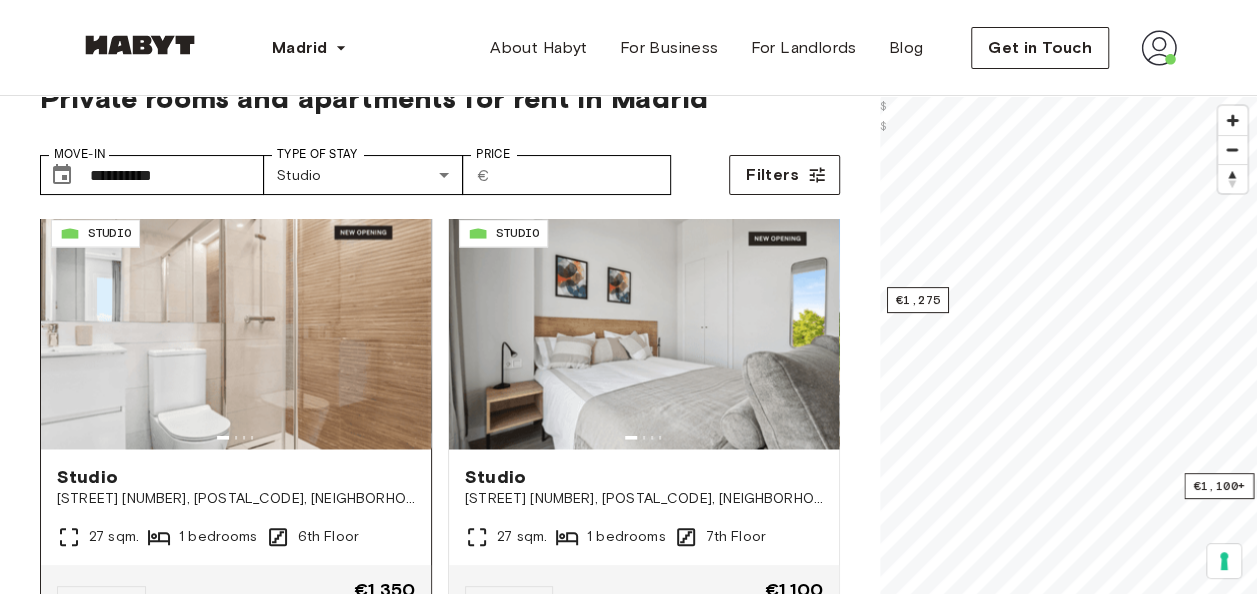 scroll, scrollTop: 100, scrollLeft: 0, axis: vertical 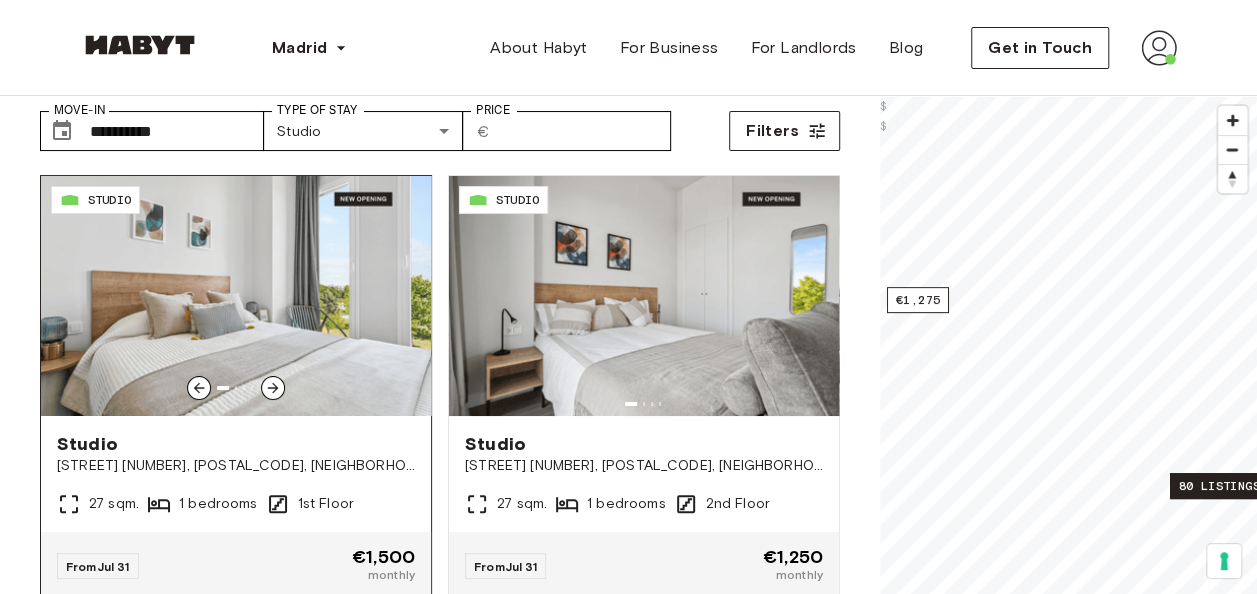 click 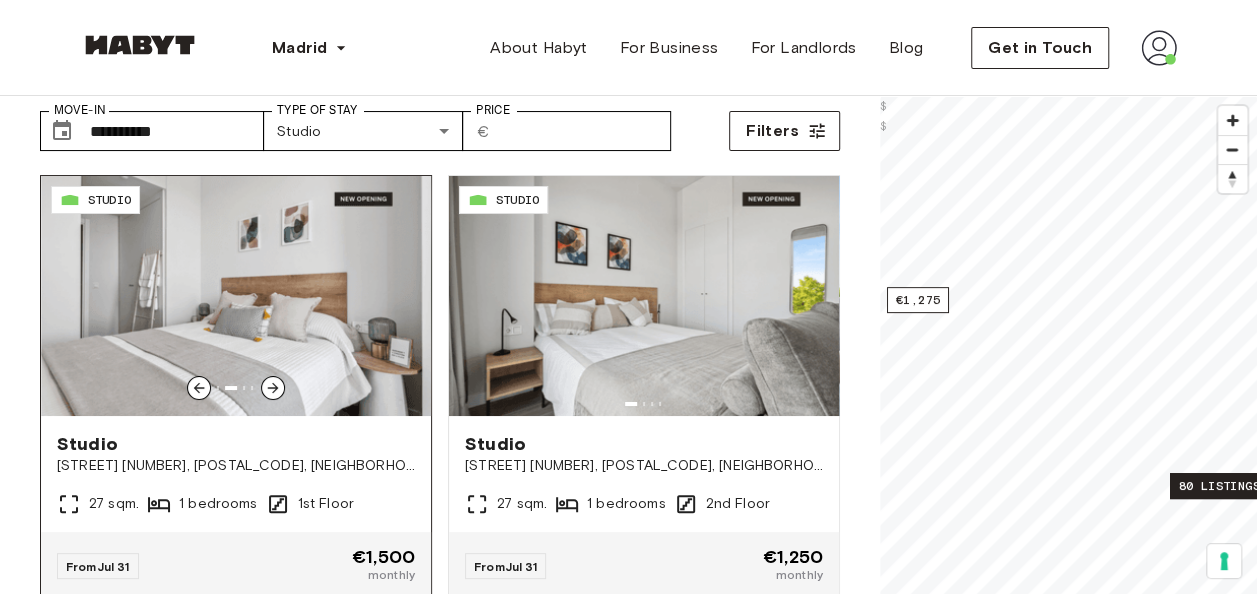 click 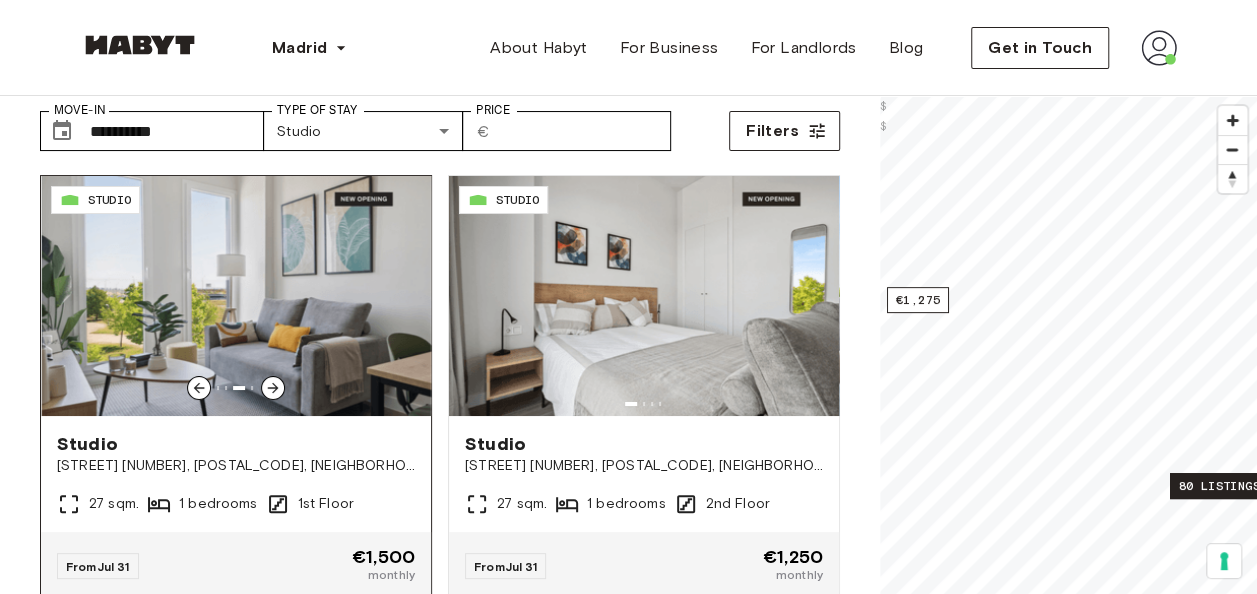 click 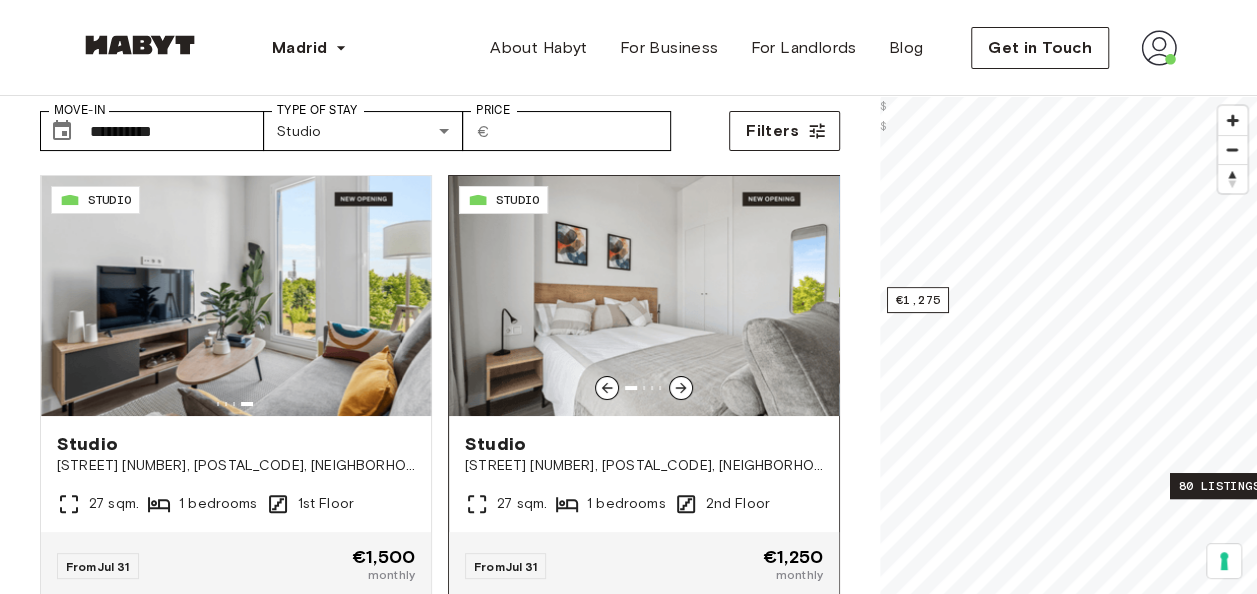 click 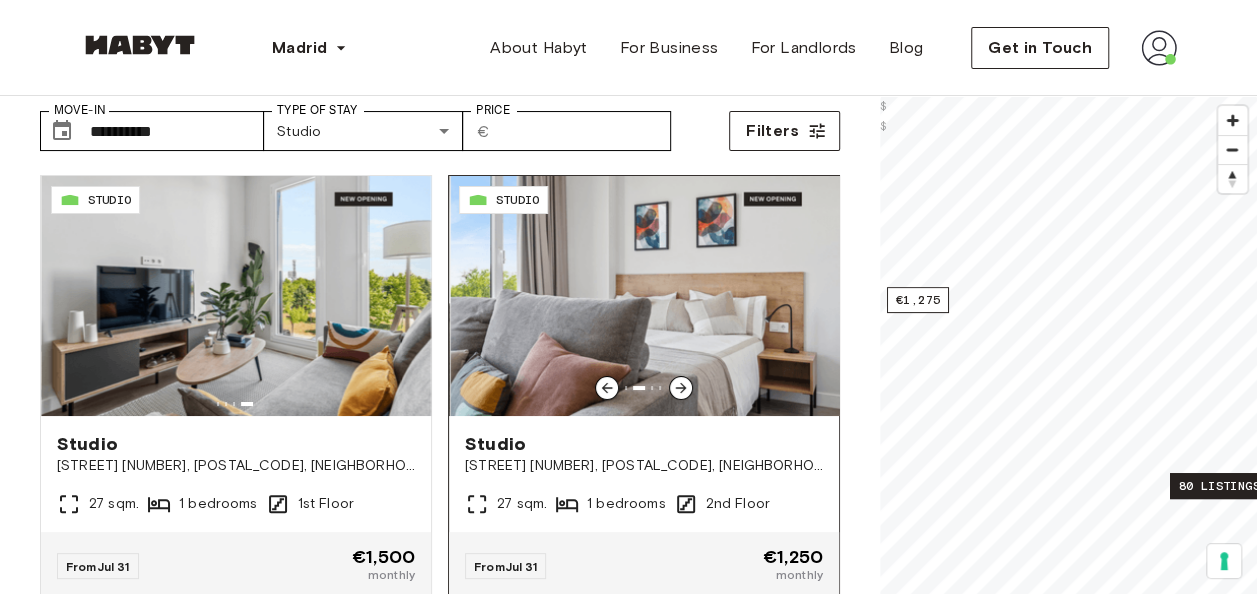 click 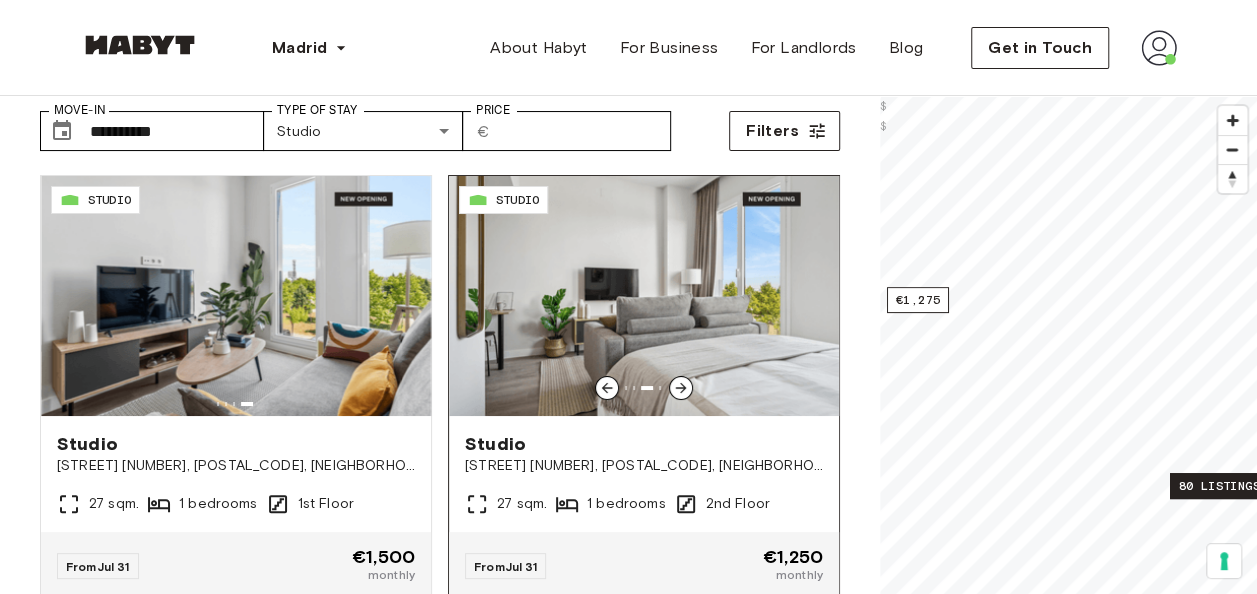 click 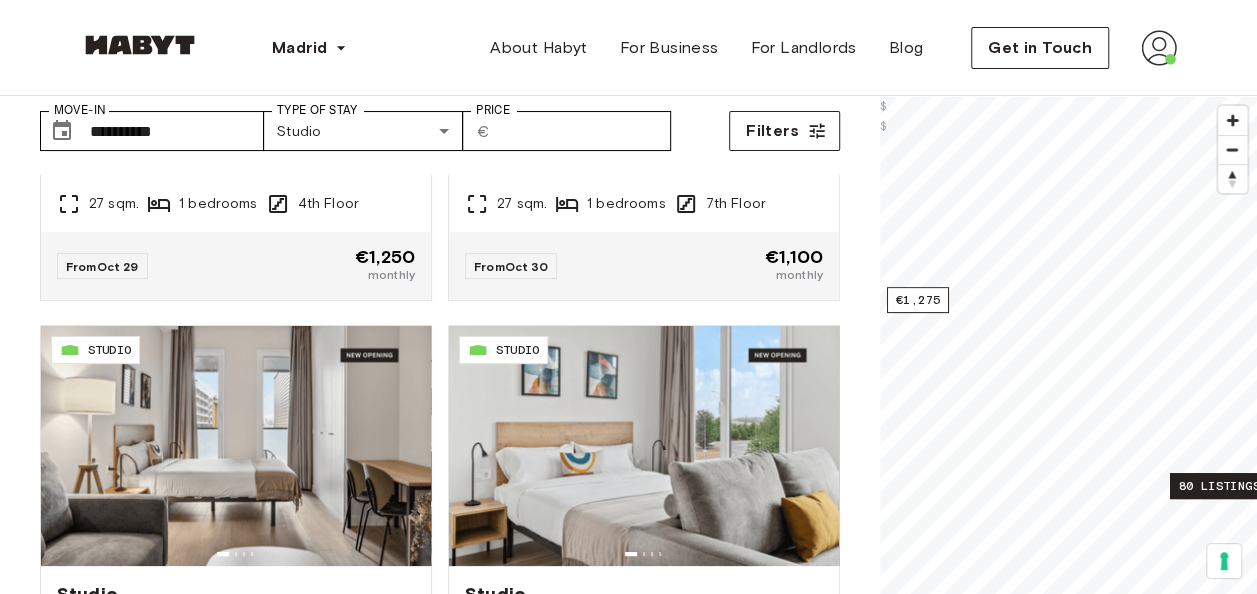 scroll, scrollTop: 4004, scrollLeft: 0, axis: vertical 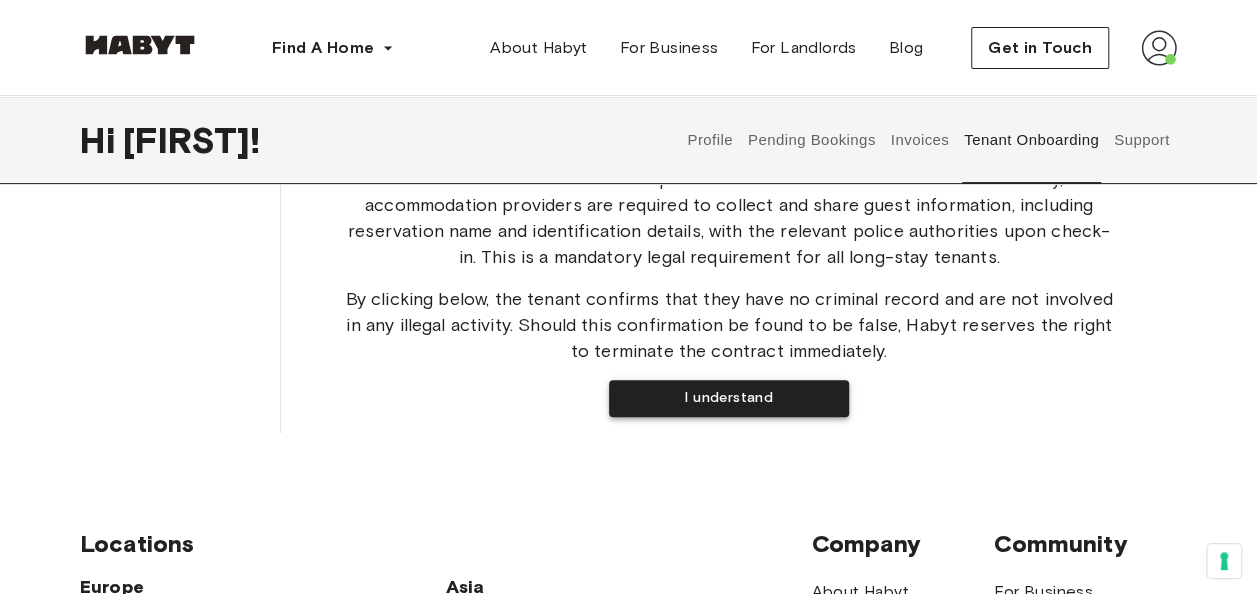 click on "I understand" at bounding box center [729, 398] 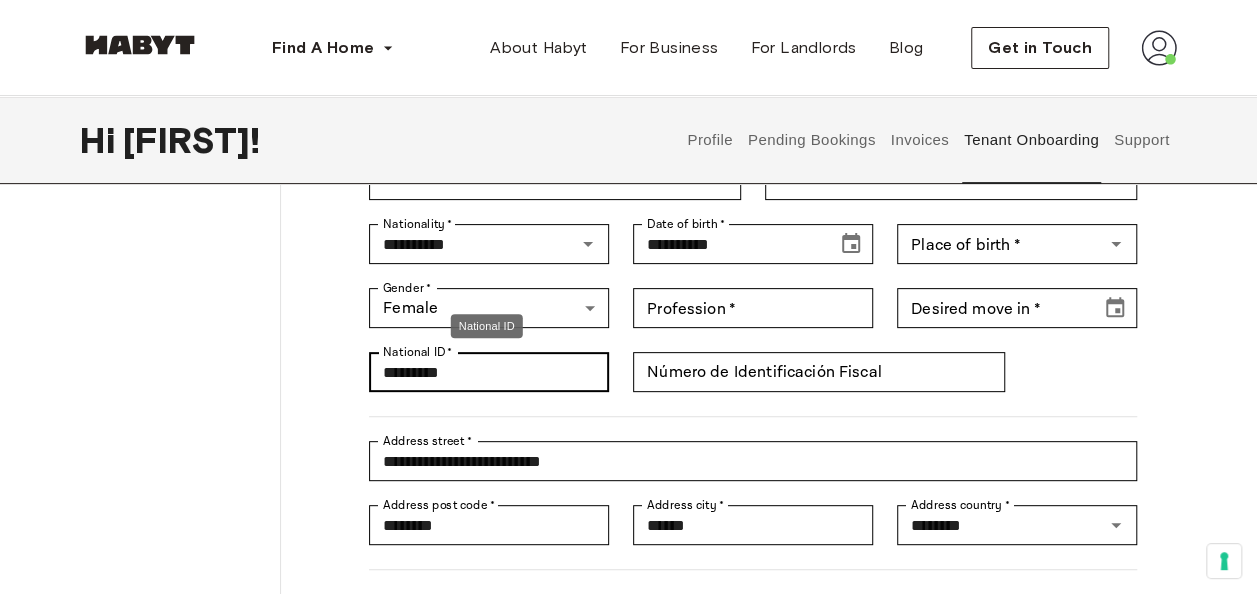 scroll, scrollTop: 0, scrollLeft: 0, axis: both 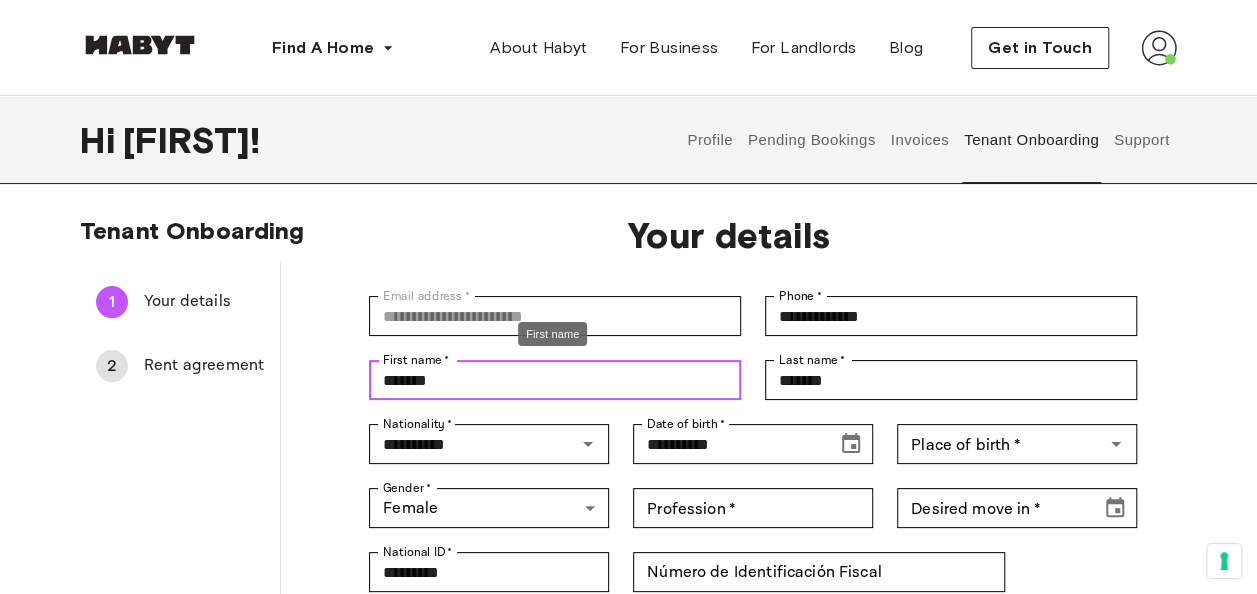 click on "*******" at bounding box center [555, 380] 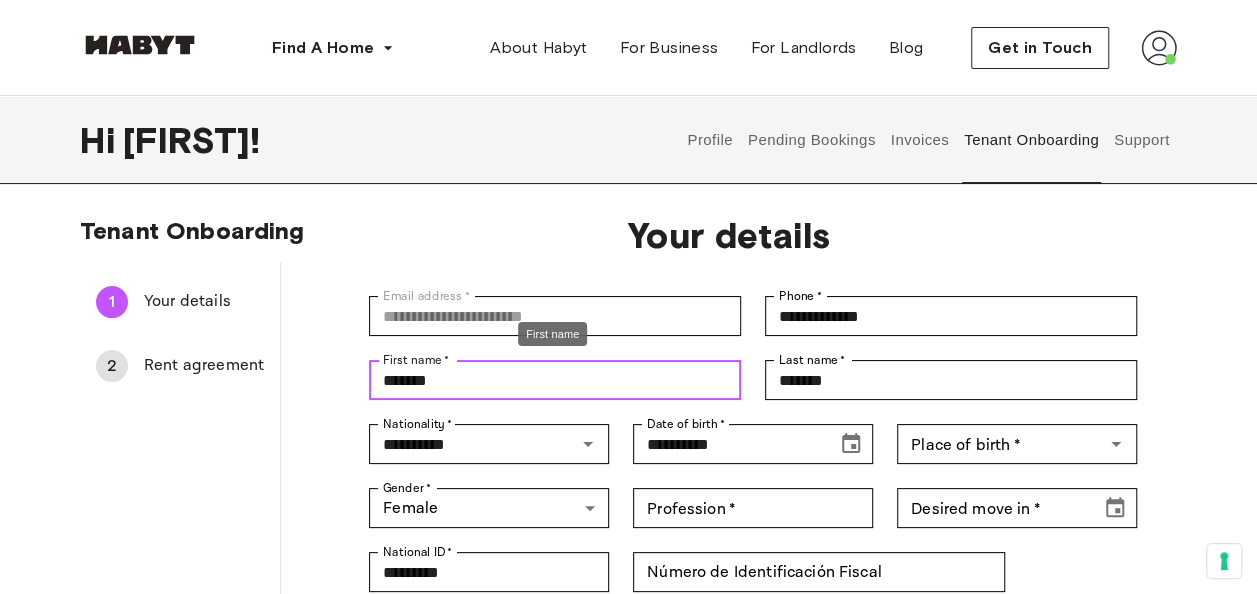 click on "*******" at bounding box center (555, 380) 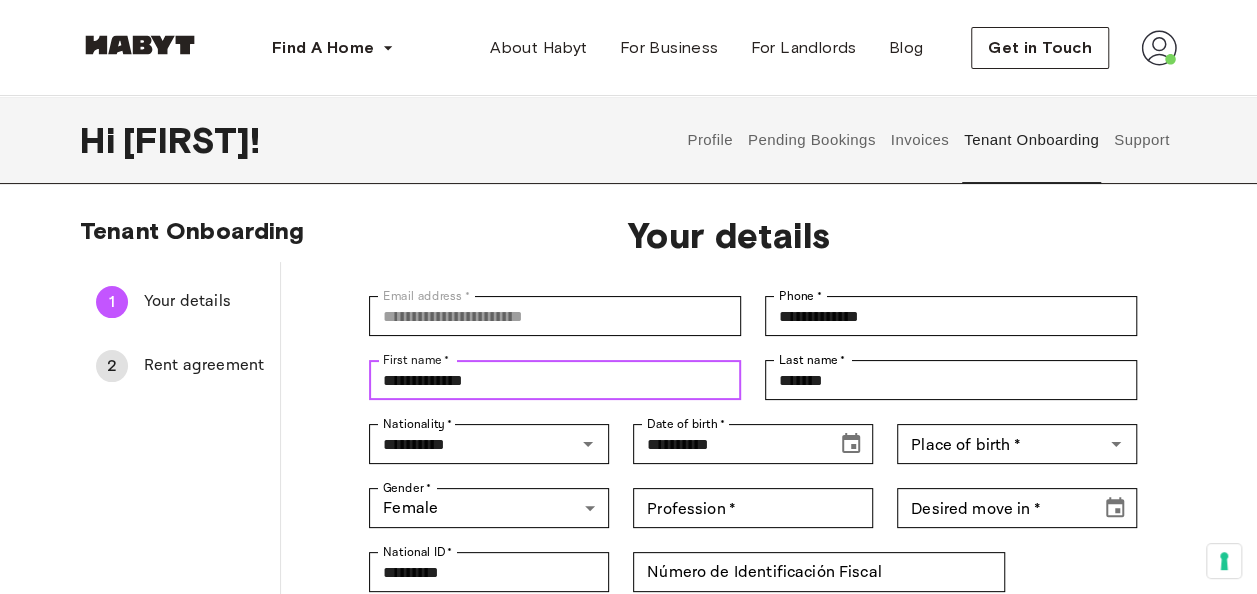 type on "**********" 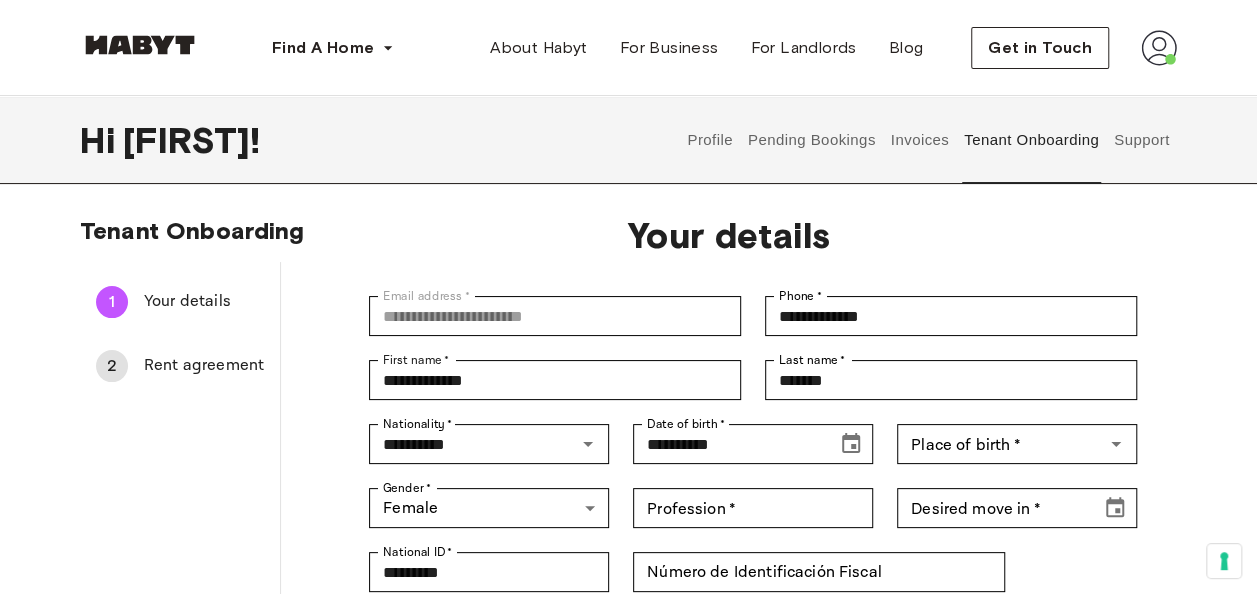 click on "Tenant Onboarding 1 Your details 2 Rent agreement Your details Email address   * [EMAIL] Email address   * Phone   * [PHONE] Phone   * First name   * [FIRST] First name   * Last name   * [LAST] Last name   * Nationality   * [NATIONALITY] Nationality   * Date of birth   * [DATE] Date of birth   * Place of birth   * [PLACE] Place of birth   * Gender   * Female ****** Gender   * Profession   * [PROFESSION] Profession   * Desired move in   * [DATE] Desired move in   * National ID   * [ID] National ID   * Número de Identificación Fiscal Número de Identificación Fiscal Address street   * [ADDRESS] Address street   * Address post code   * [POSTCODE] Address post code   * Address city   * [CITY] Address city   * Address country   * [COUNTRY] Address country   * My billing address is the same as my mailing address Save details" at bounding box center (628, 564) 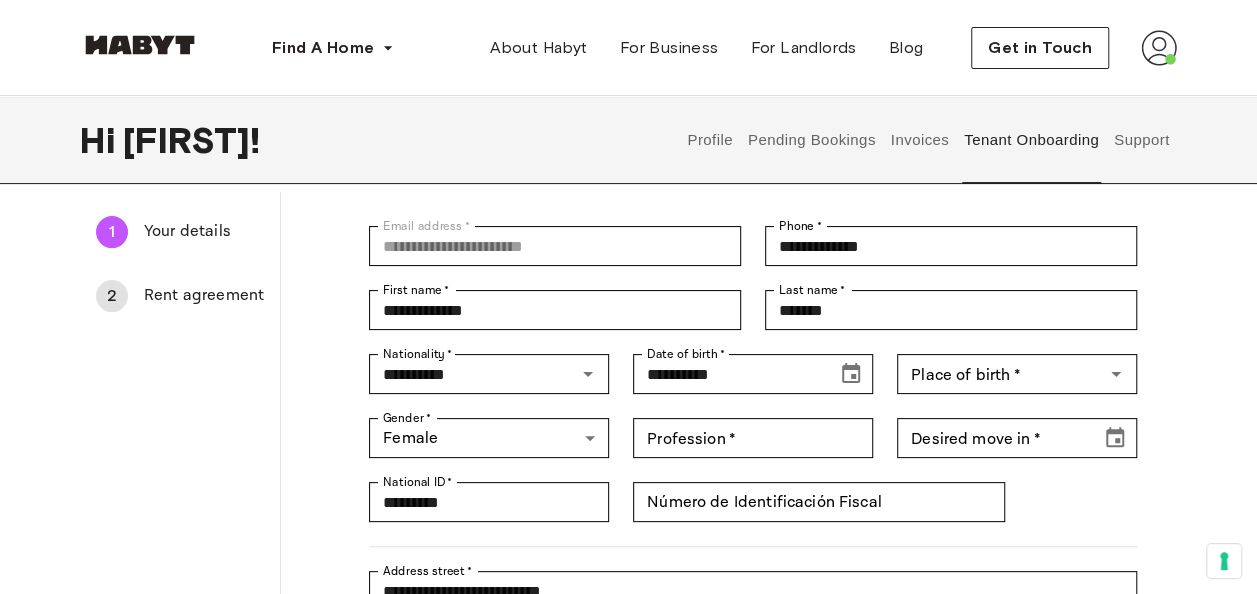 scroll, scrollTop: 100, scrollLeft: 0, axis: vertical 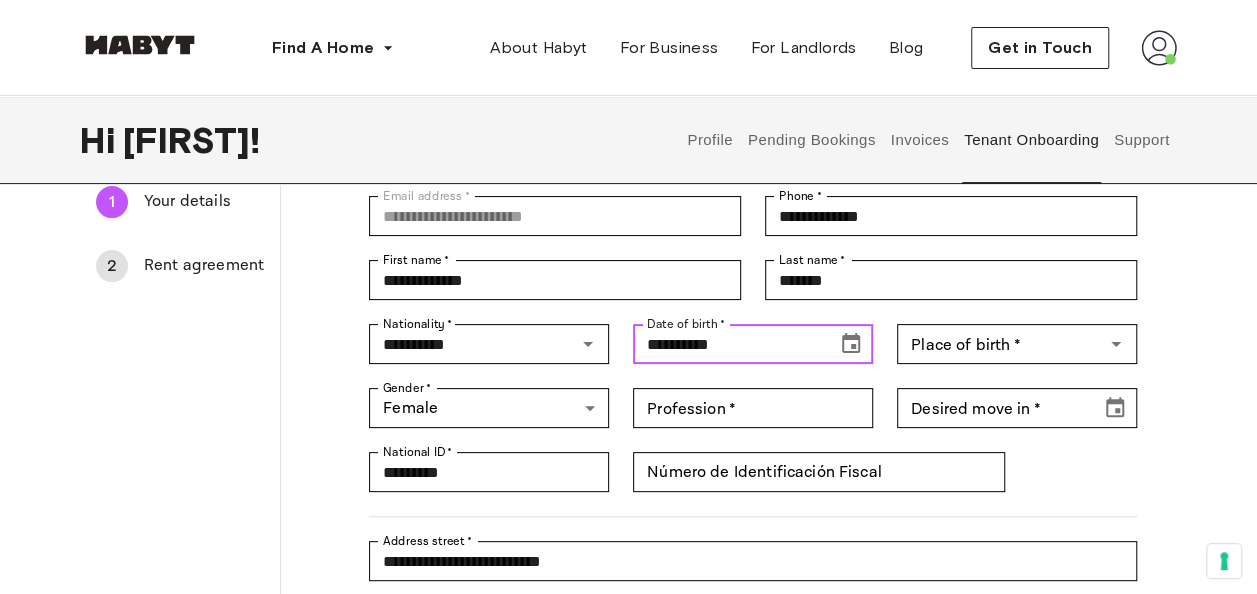 click on "**********" at bounding box center (728, 344) 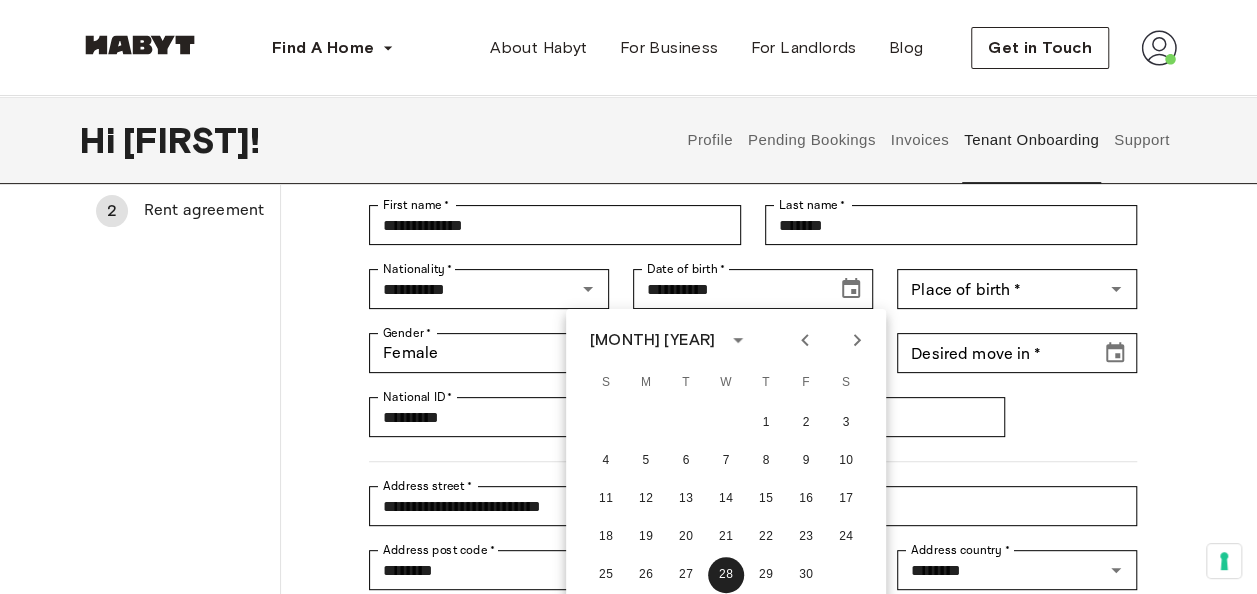 scroll, scrollTop: 200, scrollLeft: 0, axis: vertical 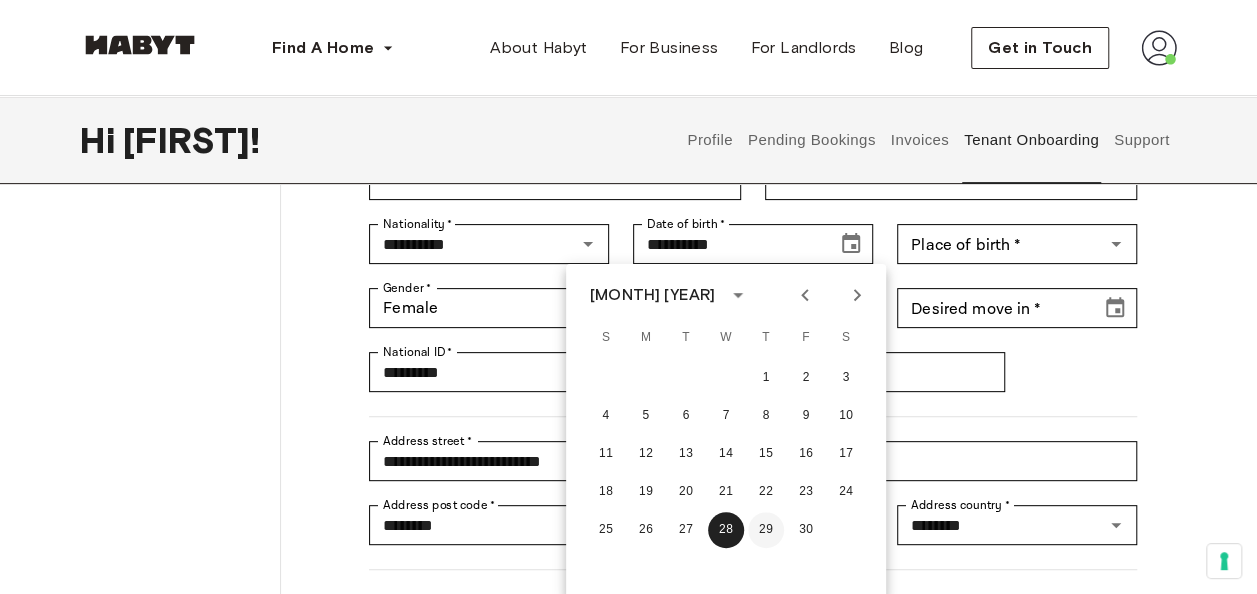 click on "29" at bounding box center (766, 530) 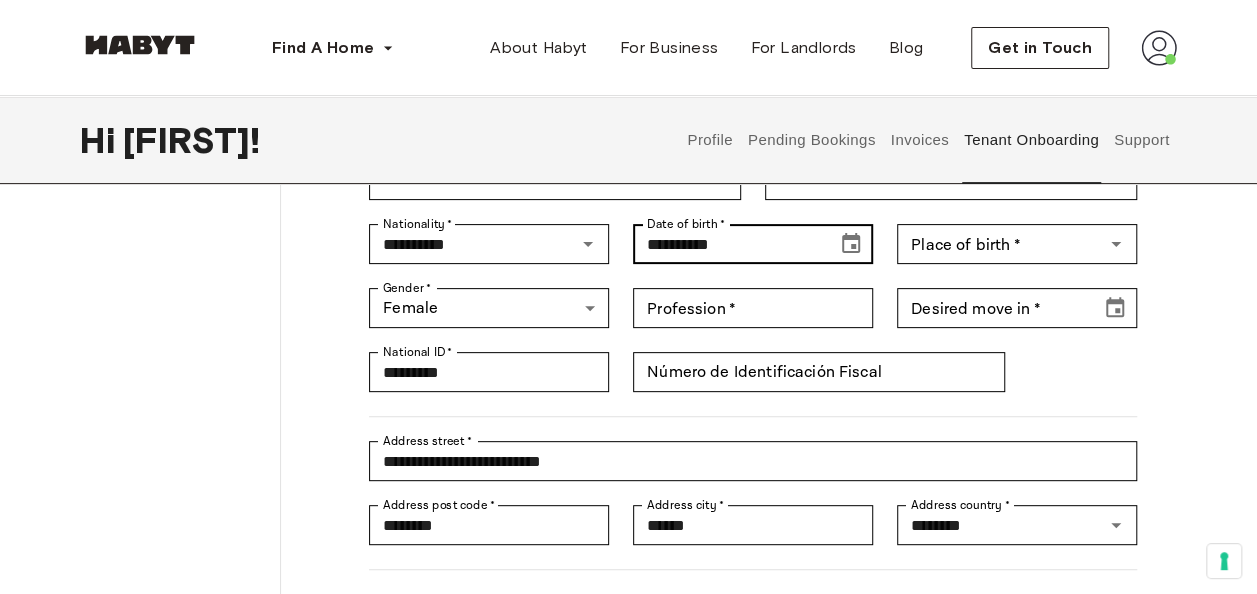 click on "**********" at bounding box center (753, 244) 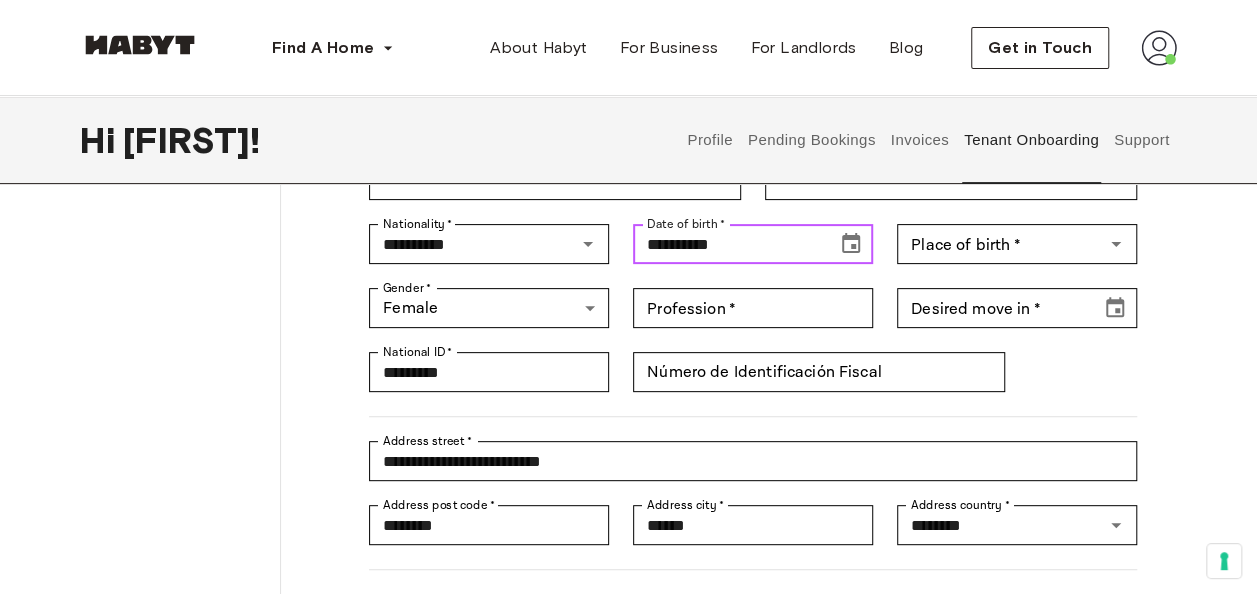 click at bounding box center (851, 244) 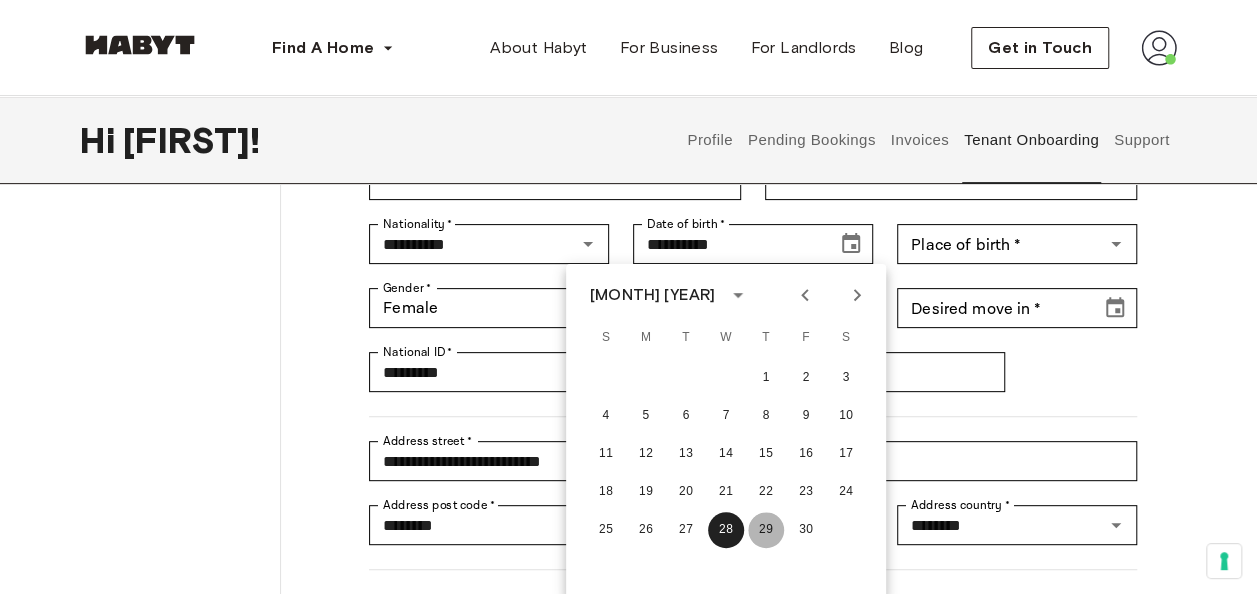 click on "29" at bounding box center [766, 530] 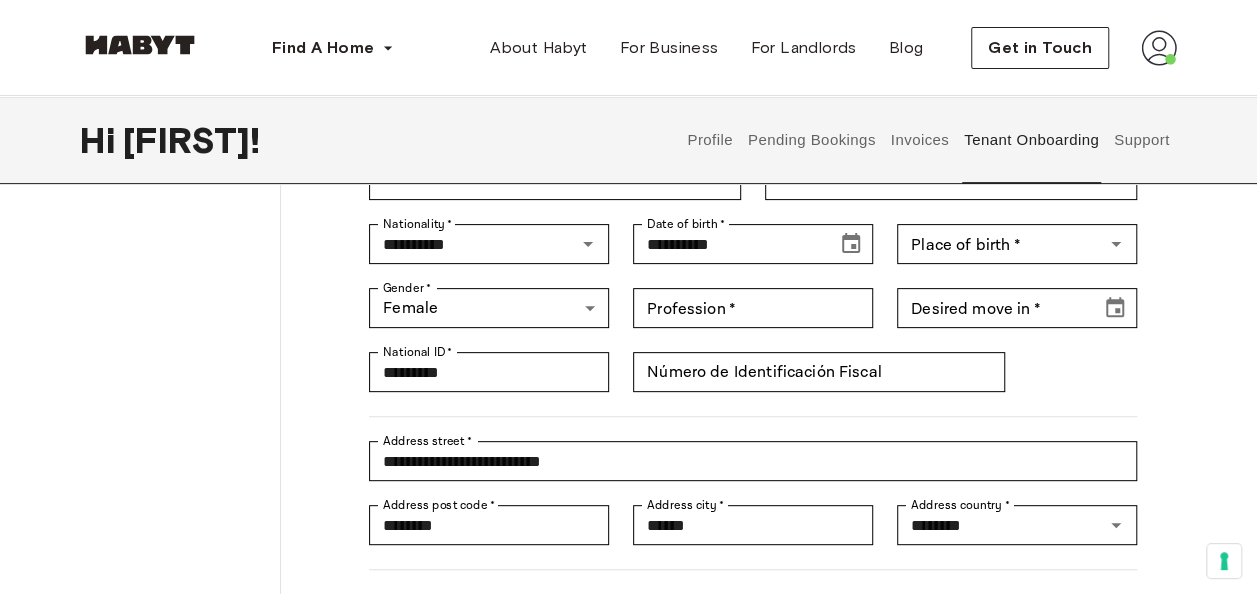 click on "Your details Email address   * [EMAIL] Email address   * Phone   * [PHONE] Phone   * First name   * [FIRST] First name   * Last name   * [LAST] Last name   * Nationality   * [NATIONALITY] Nationality   * Date of birth   * [DATE] Date of birth   * Place of birth   * [PLACE] Place of birth   * Gender   * Female ****** Gender   * Profession   * [PROFESSION] Profession   * Desired move in   * [DATE] Desired move in   * National ID   * [ID] National ID   * Número de Identificación Fiscal Número de Identificación Fiscal Address street   * [ADDRESS] Address street   * Address post code   * [POSTCODE] Address post code   * Address city   * [CITY] Address city   * Address country   * [COUNTRY] Address country   * My billing address is the same as my mailing address Save details" at bounding box center [729, 355] 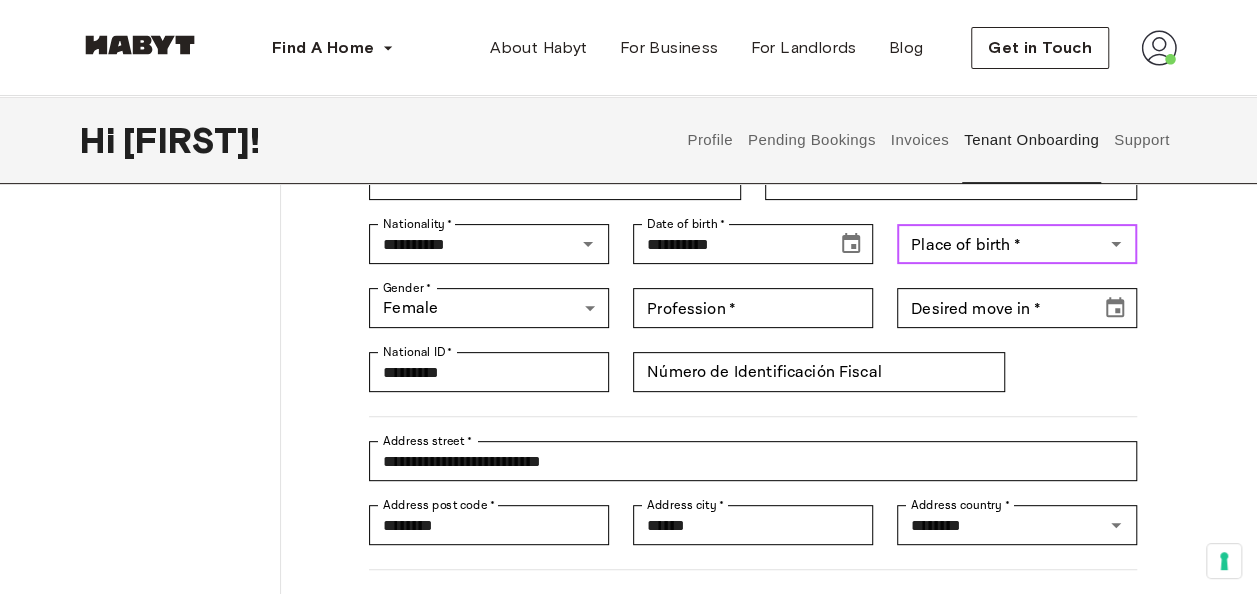 click on "Place of birth   *" at bounding box center [1000, 244] 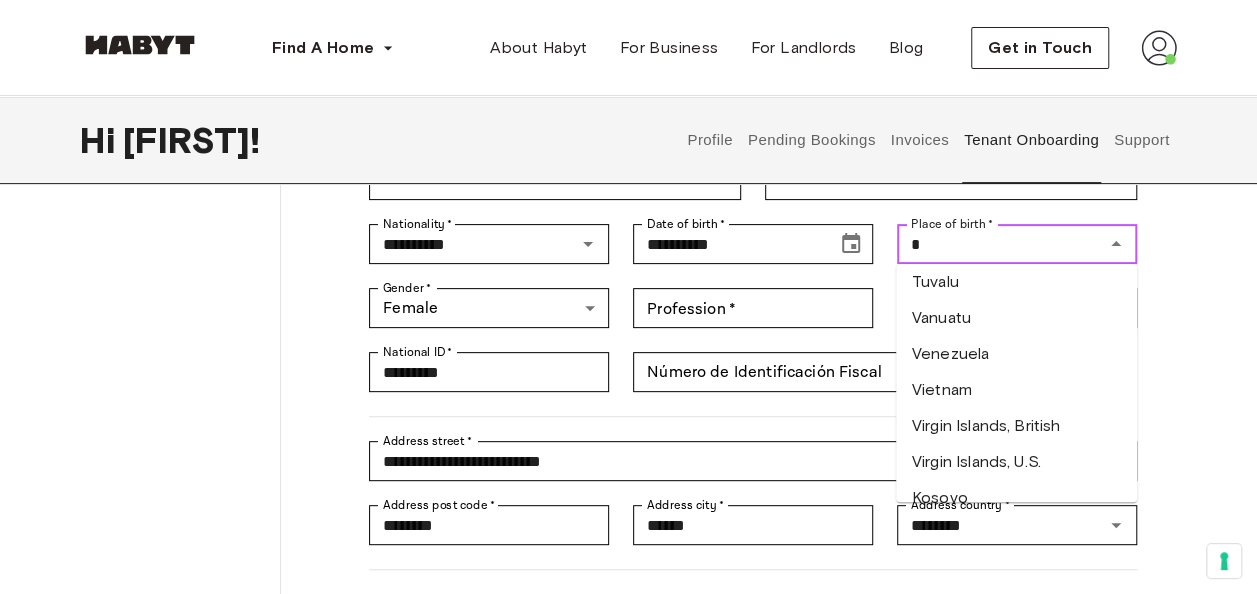scroll, scrollTop: 714, scrollLeft: 0, axis: vertical 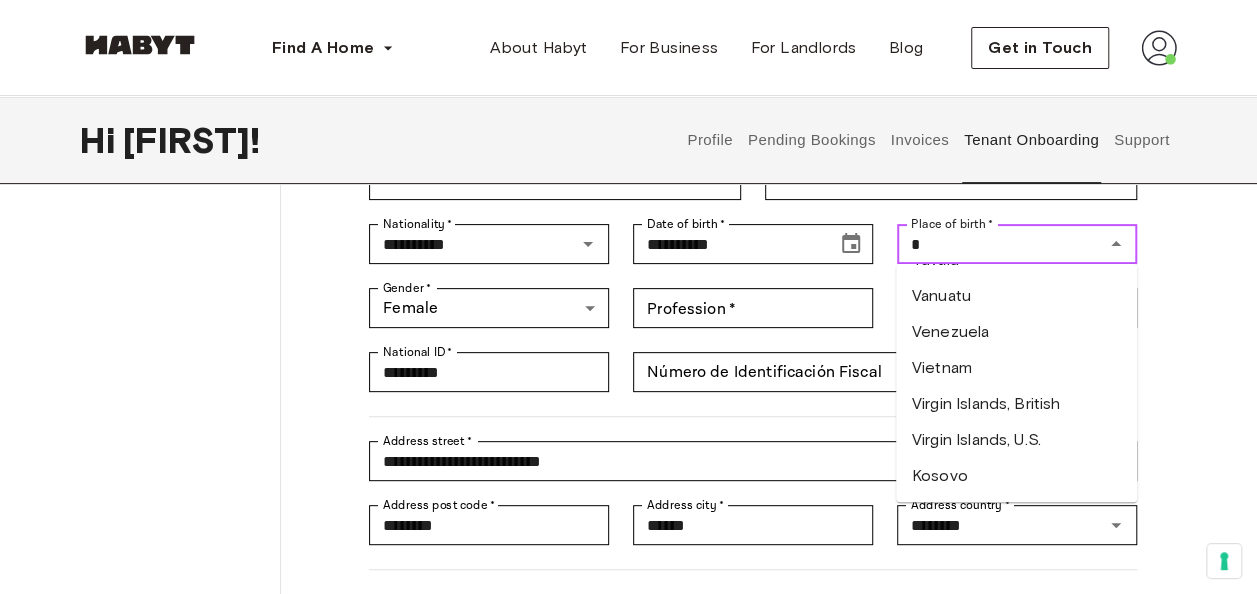 click on "Venezuela" at bounding box center (1016, 332) 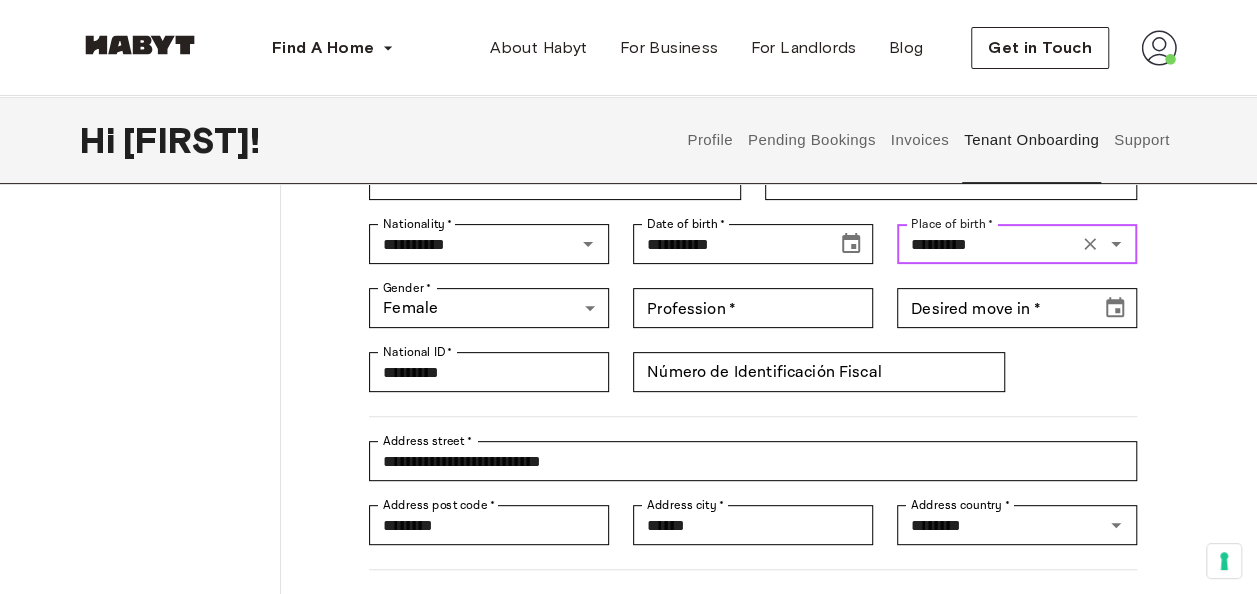 type on "*********" 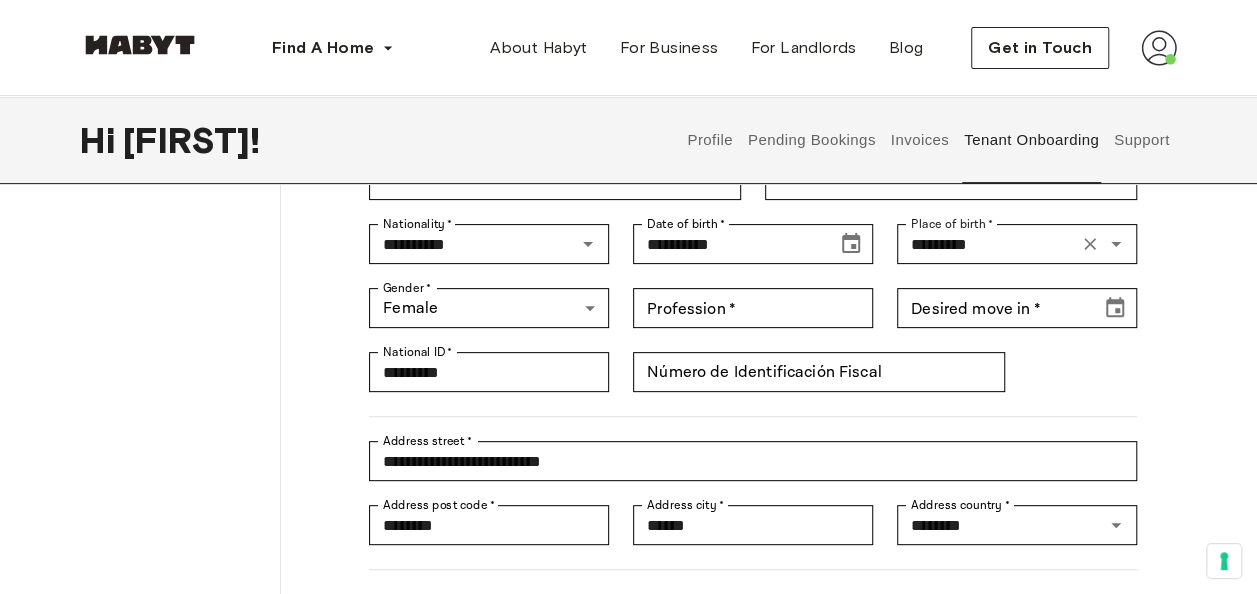 click on "Tenant Onboarding 1 Your details 2 Rent agreement Your details Email address   * [EMAIL] Email address   * Phone   * [PHONE] Phone   * First name   * [FIRST] First name   * Last name   * [LAST] Last name   * Nationality   * [NATIONALITY] Nationality   * Date of birth   * [DATE] Date of birth   * Place of birth   * [PLACE] Place of birth   * Gender   * Female ****** Gender   * Profession   * [PROFESSION] Profession   * Desired move in   * [DATE] Desired move in   * National ID   * [ID] National ID   * Número de Identificación Fiscal Número de Identificación Fiscal Address street   * [ADDRESS] Address street   * Address post code   * [POSTCODE] Address post code   * Address city   * [CITY] Address city   * Address country   * [COUNTRY] Address country   * My billing address is the same as my mailing address Save details" at bounding box center [628, 364] 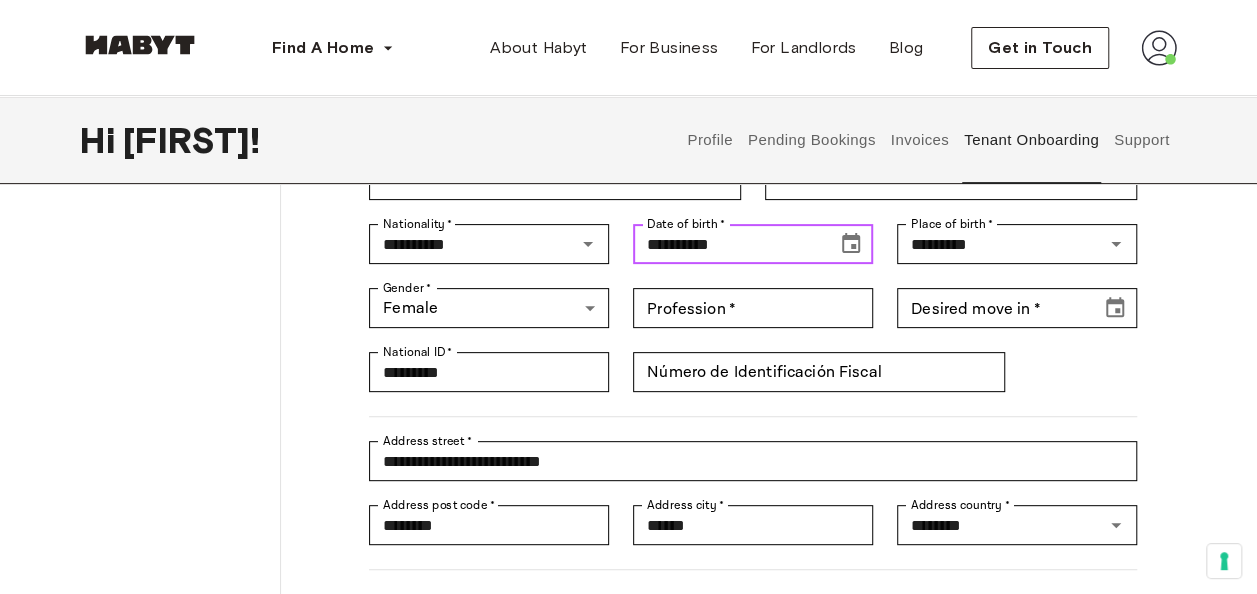 click at bounding box center (851, 244) 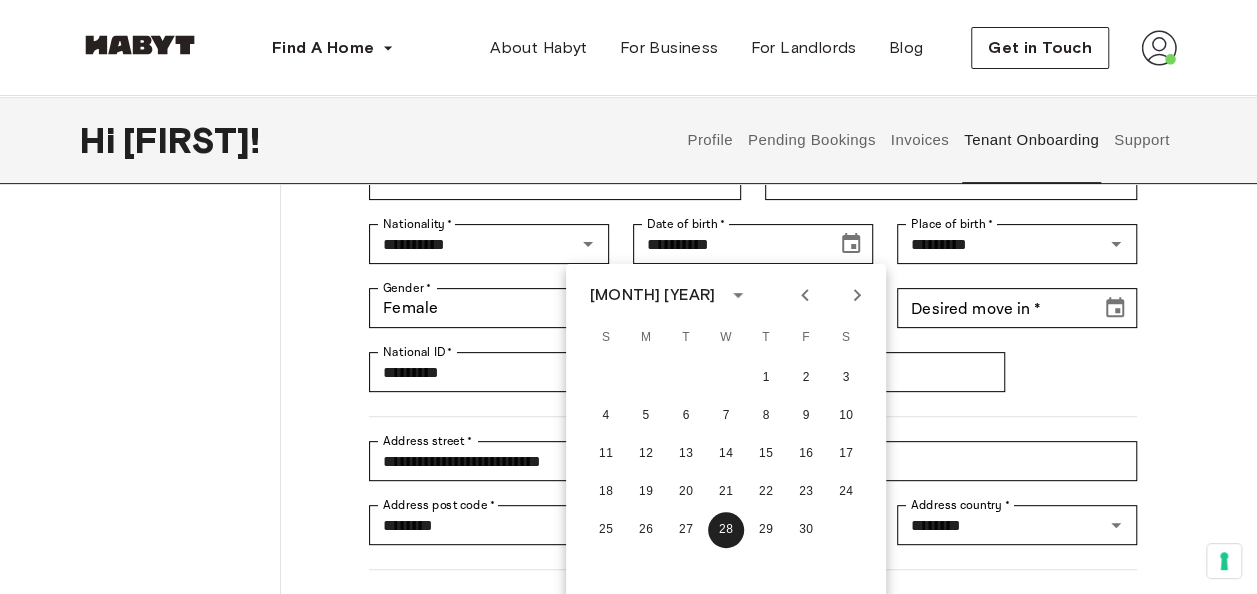 click on "Your details Email address   * [EMAIL] Email address   * Phone   * [PHONE] Phone   * First name   * [FIRST] First name   * Last name   * [LAST] Last name   * Nationality   * [NATIONALITY] Nationality   * Date of birth   * [DATE] Date of birth   * Place of birth   * [PLACE] Place of birth   * Gender   * Female ****** Gender   * Profession   * [PROFESSION] Profession   * Desired move in   * [DATE] Desired move in   * National ID   * [ID] National ID   * Número de Identificación Fiscal Número de Identificación Fiscal Address street   * [ADDRESS] Address street   * Address post code   * [POSTCODE] Address post code   * Address city   * [CITY] Address city   * Address country   * [COUNTRY] Address country   * My billing address is the same as my mailing address Save details" at bounding box center (729, 355) 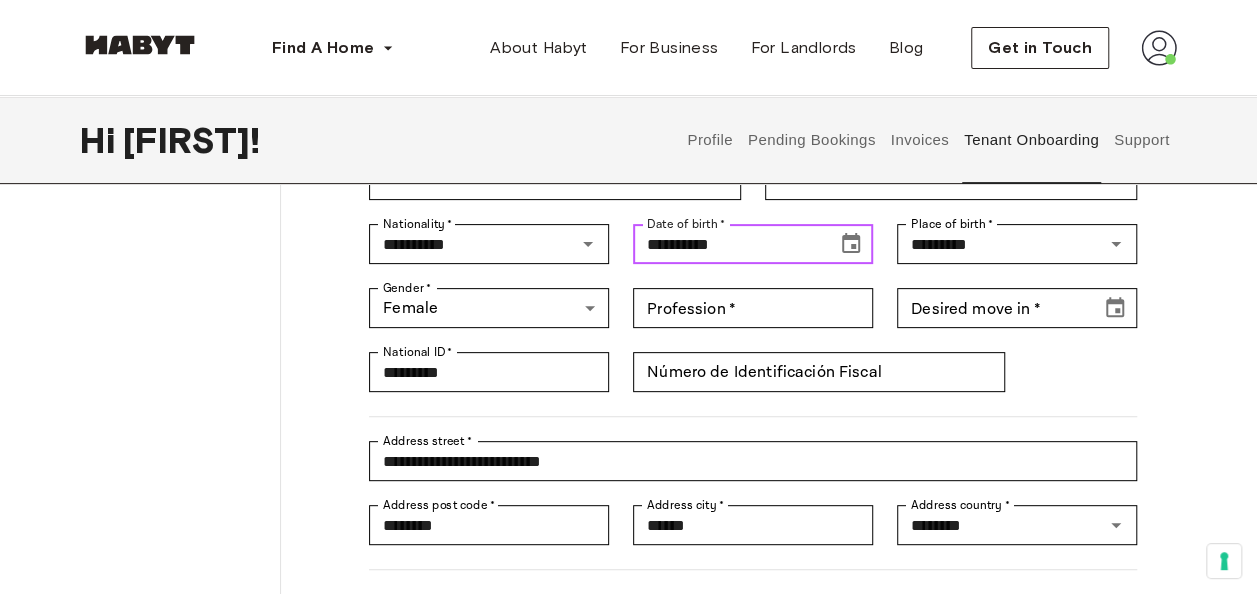 click on "**********" at bounding box center [728, 244] 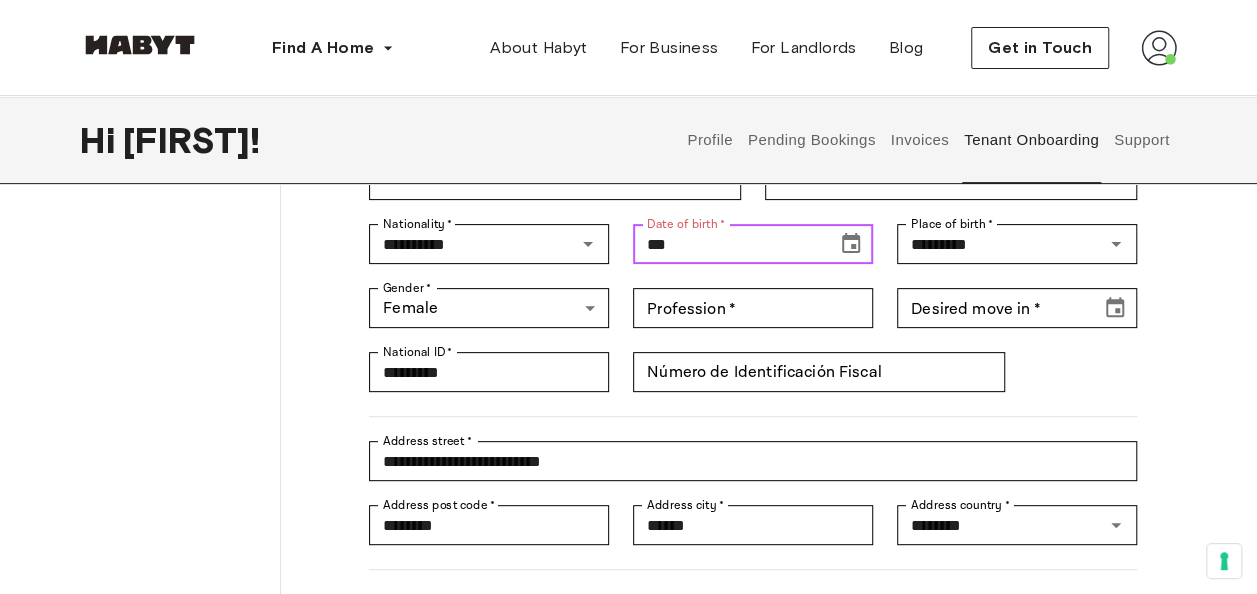 type on "*" 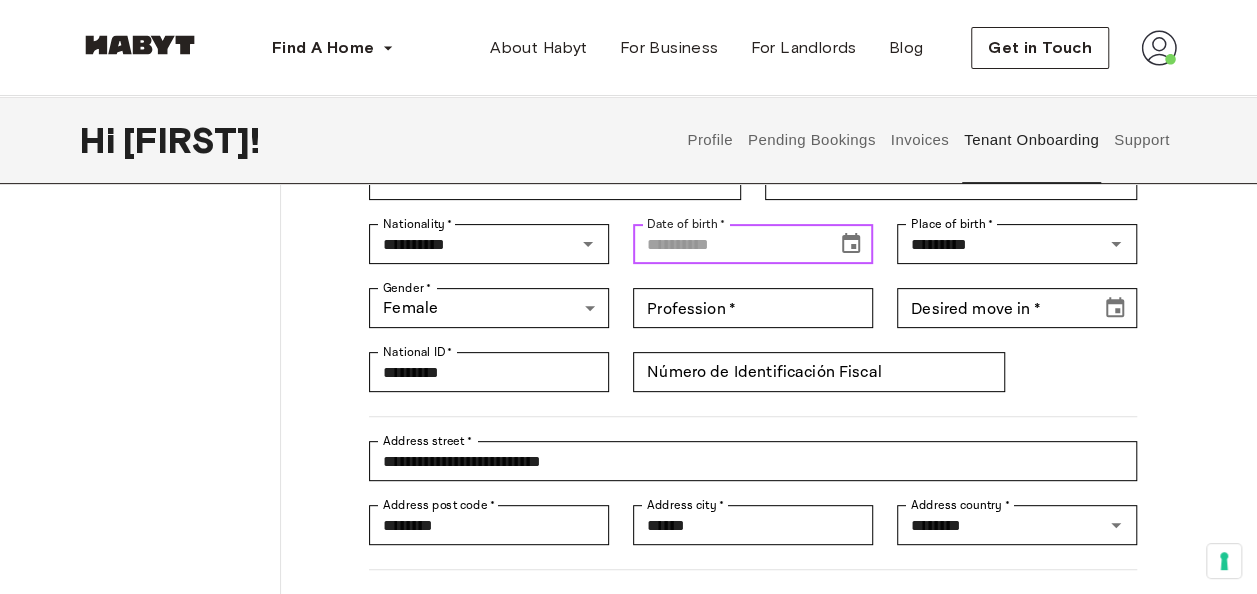 click 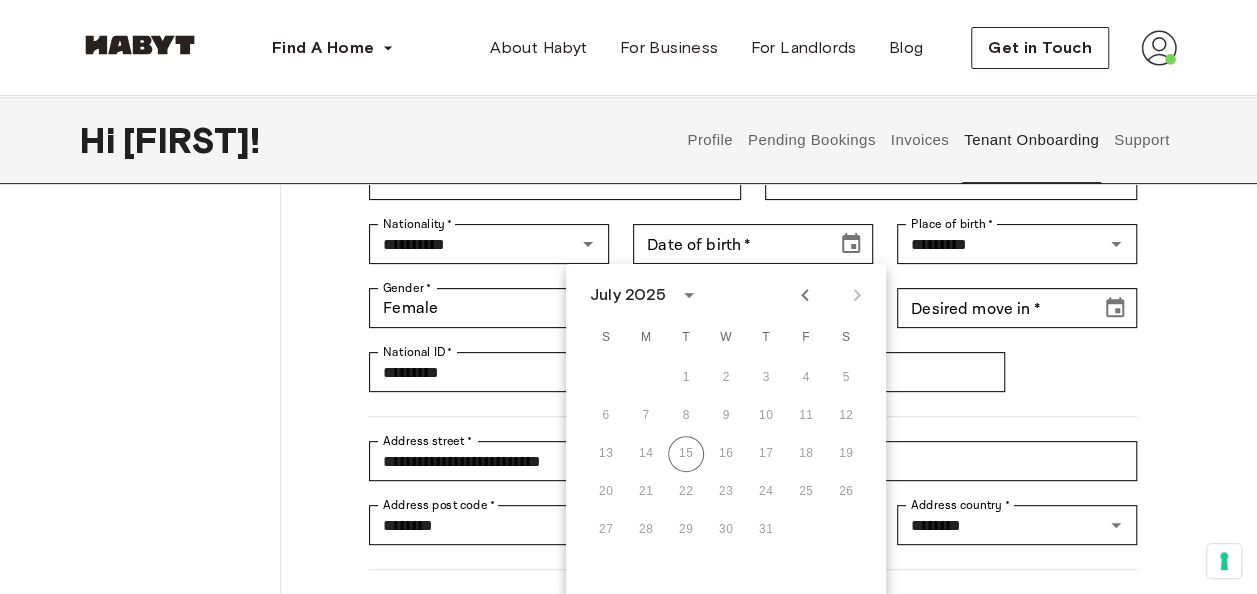 click on "July 2025" at bounding box center (628, 295) 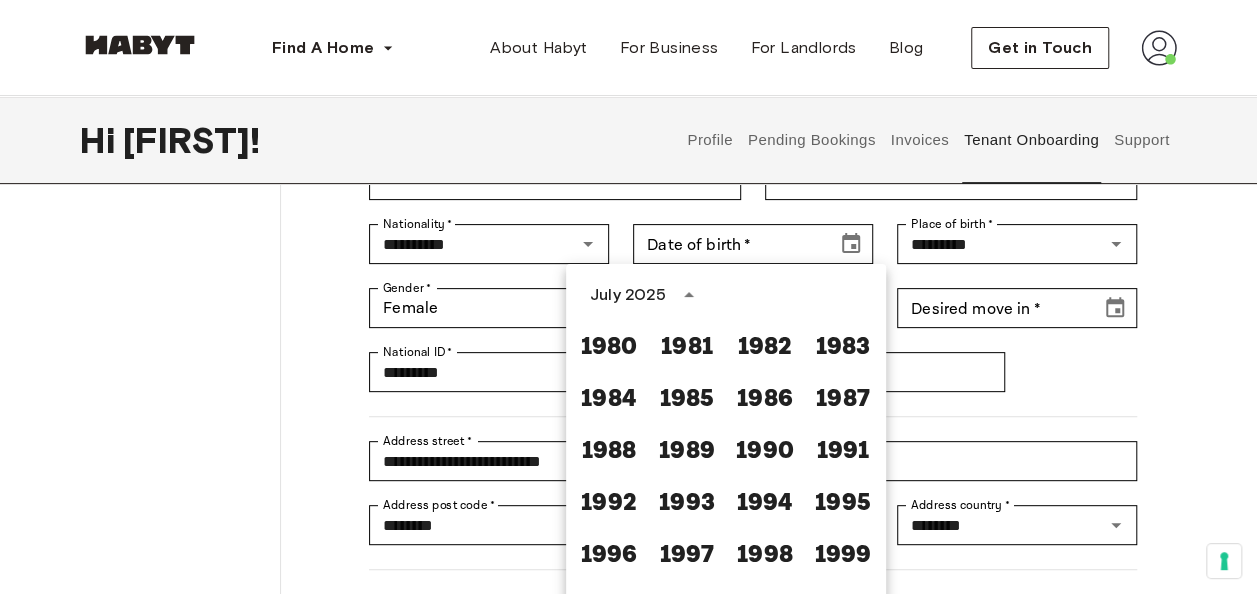 scroll, scrollTop: 1152, scrollLeft: 0, axis: vertical 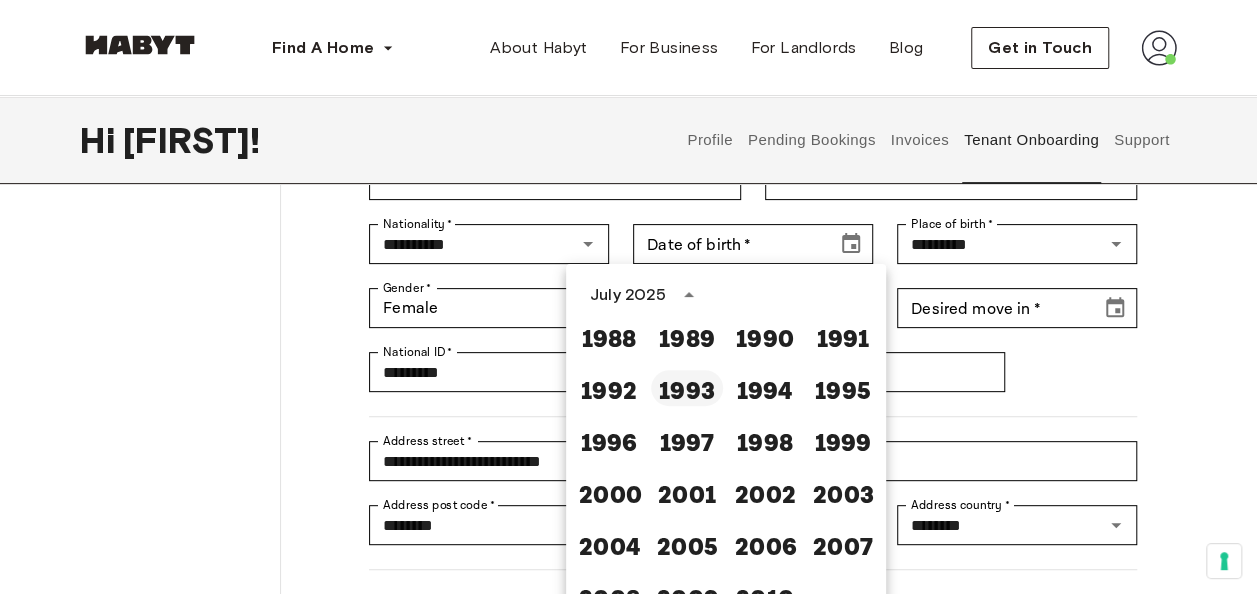 click on "1993" at bounding box center (687, 388) 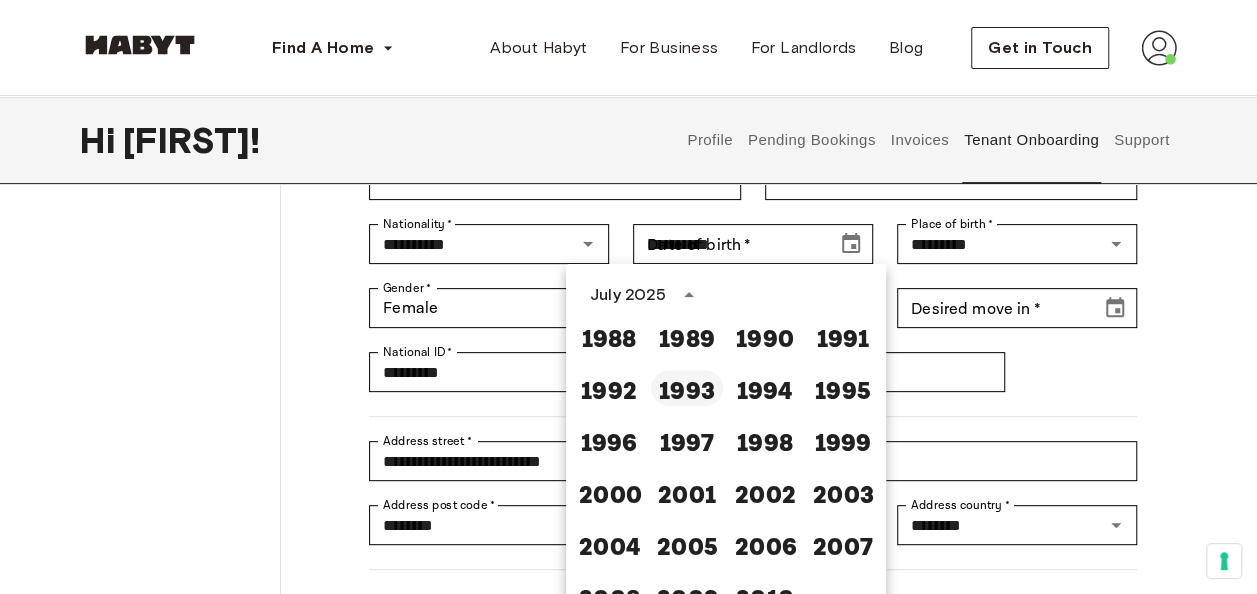 scroll, scrollTop: 0, scrollLeft: 0, axis: both 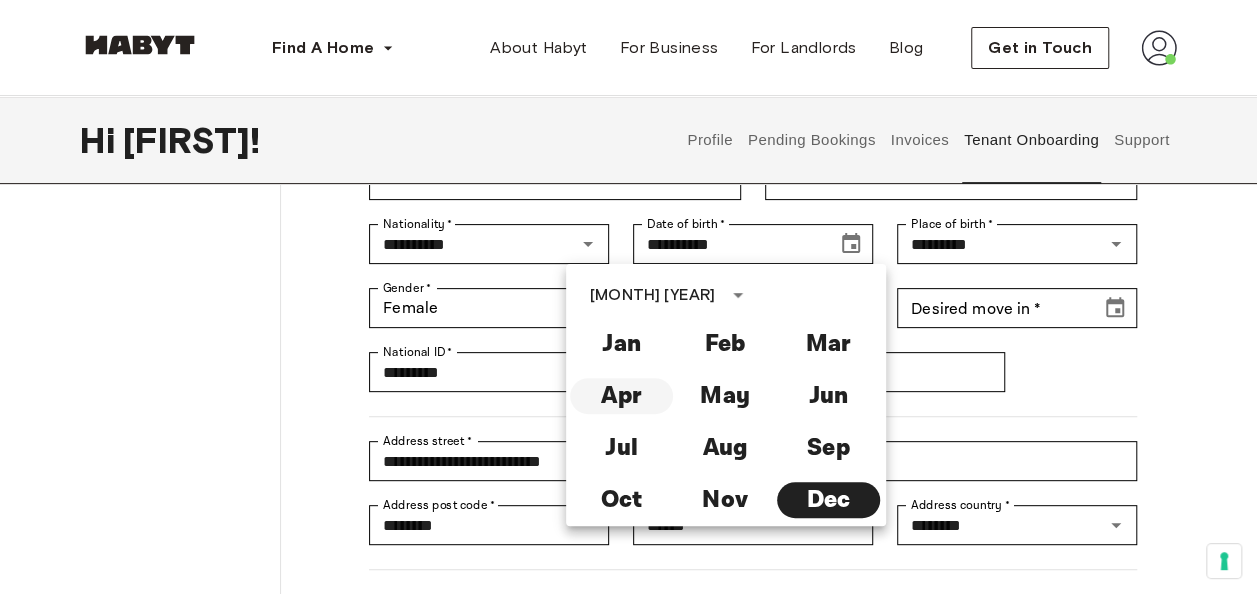 click on "Apr" at bounding box center (621, 396) 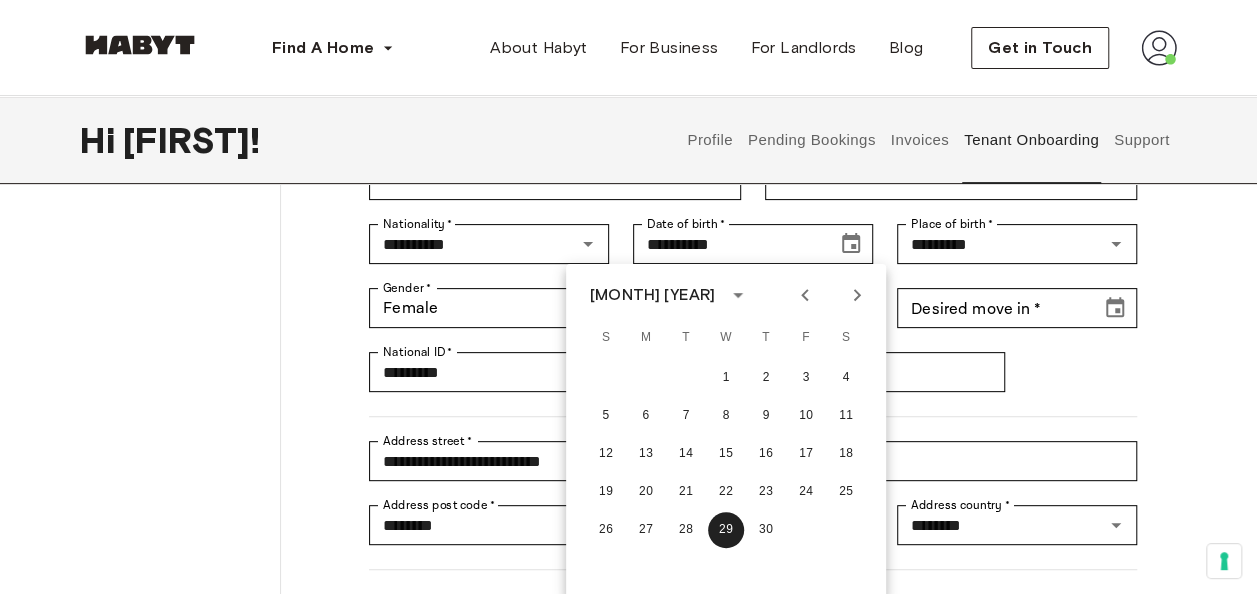 click on "[MONTH] [YEAR]" at bounding box center (652, 295) 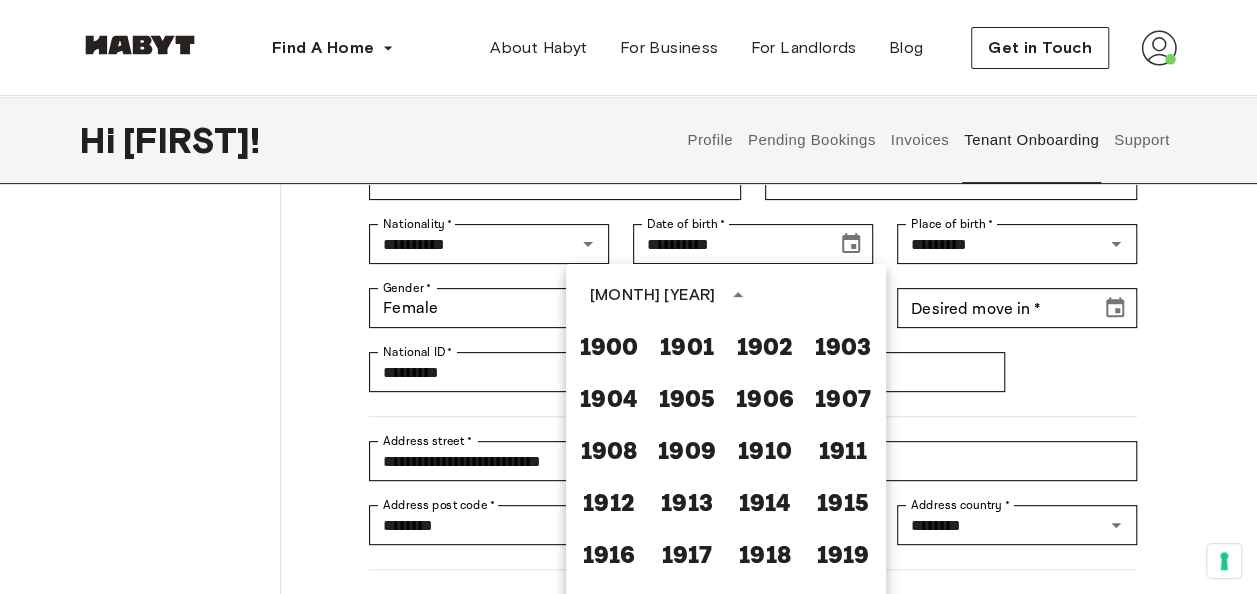 scroll, scrollTop: 1070, scrollLeft: 0, axis: vertical 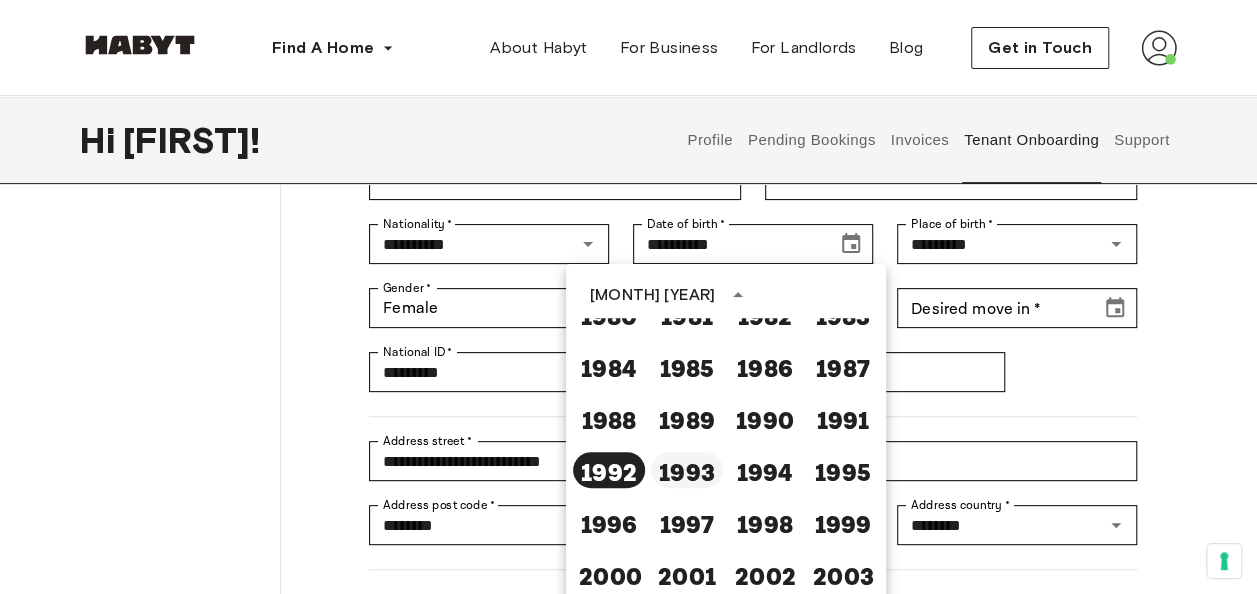 click on "1993" at bounding box center (687, 470) 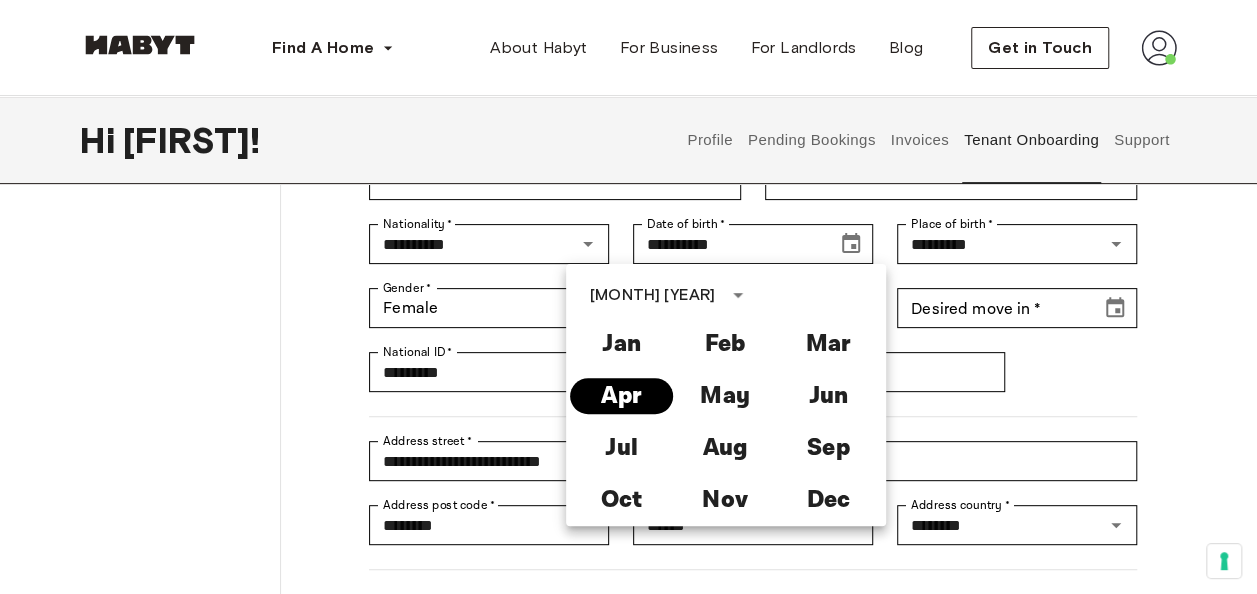 click on "Apr" at bounding box center [621, 396] 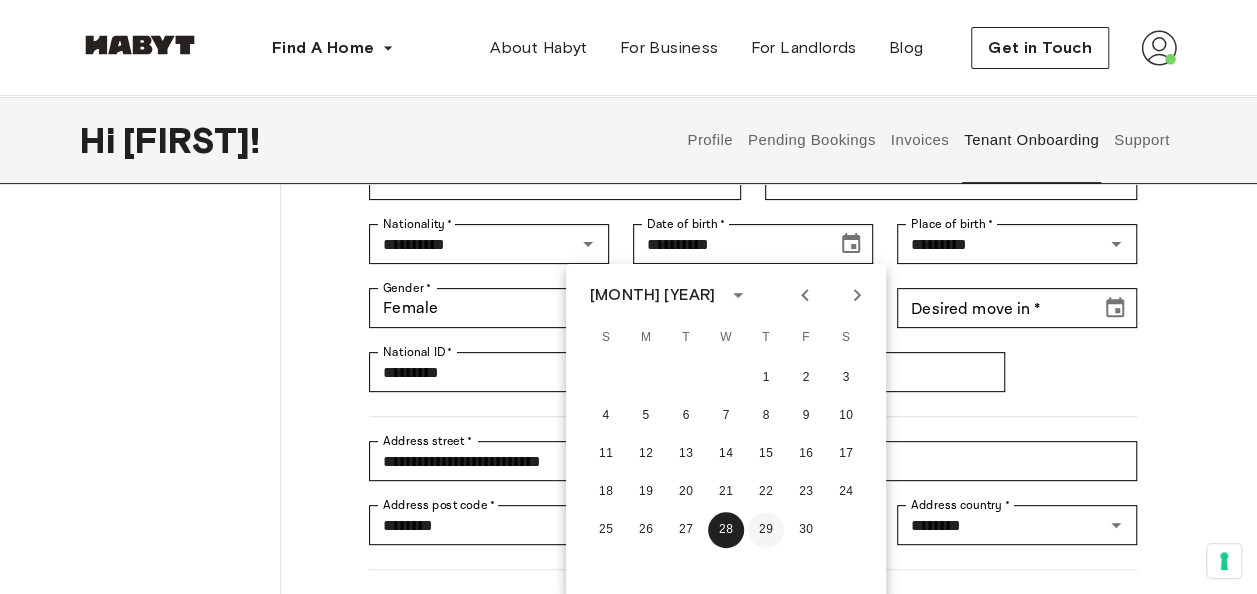 click on "29" at bounding box center [766, 530] 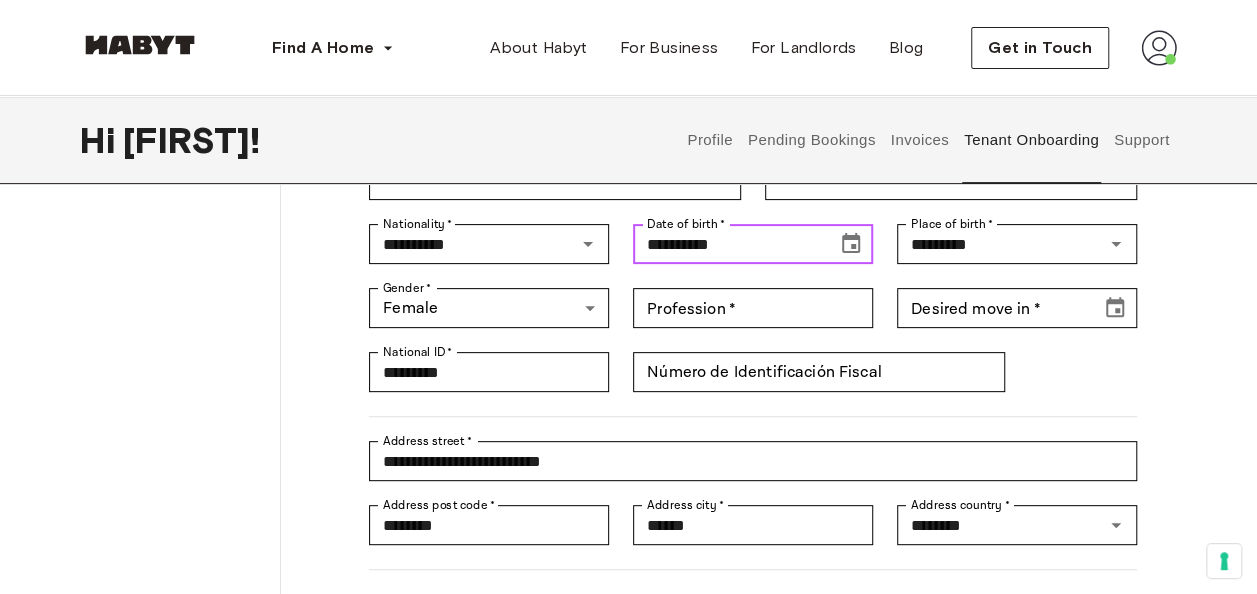 click 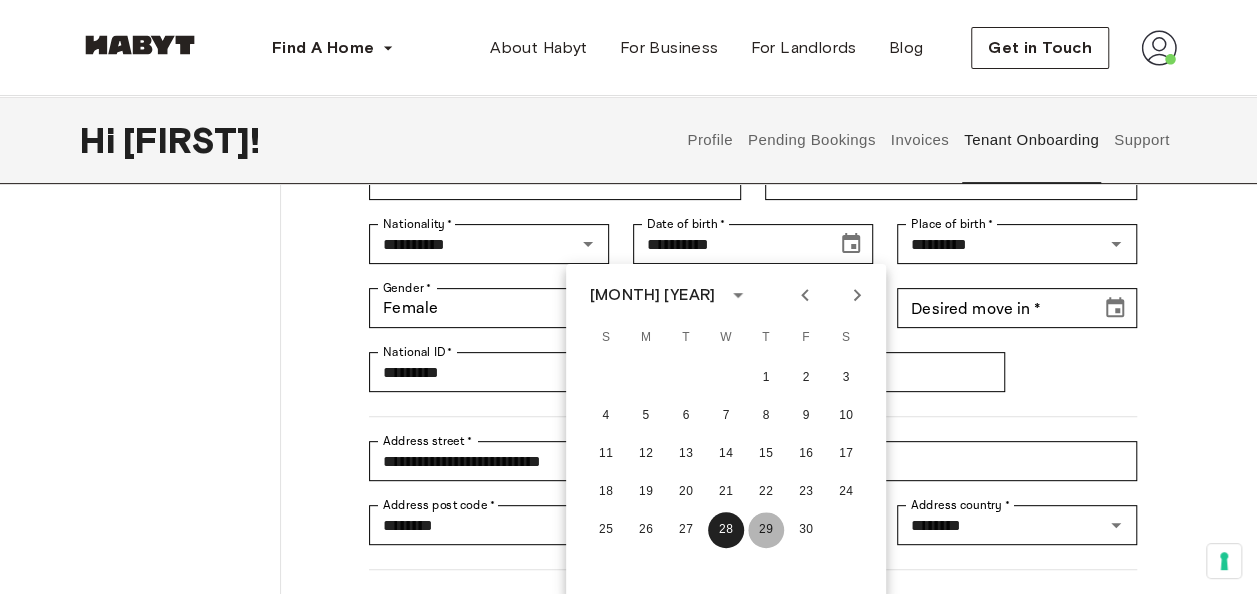 click on "29" at bounding box center [766, 530] 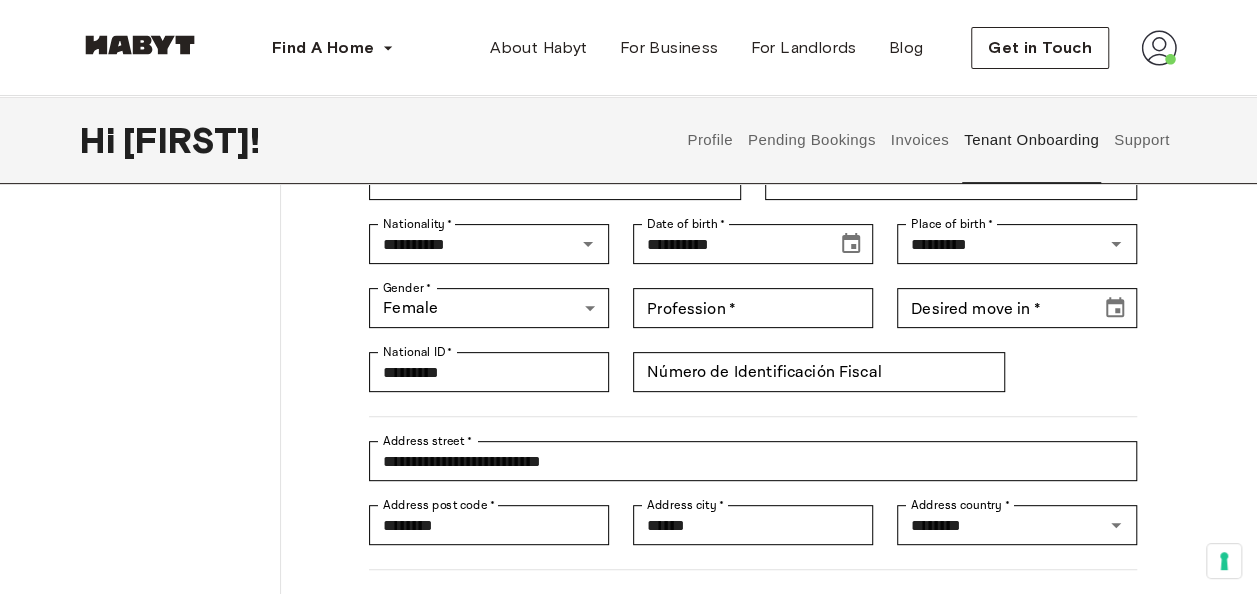 click on "Tenant Onboarding 1 Your details 2 Rent agreement Your details Email address   * [EMAIL] Email address   * Phone   * [PHONE] Phone   * First name   * [FIRST] First name   * Last name   * [LAST] Last name   * Nationality   * [NATIONALITY] Nationality   * Date of birth   * [DATE] Date of birth   * Place of birth   * [PLACE] Place of birth   * Gender   * Female ****** Gender   * Profession   * [PROFESSION] Profession   * Desired move in   * [DATE] Desired move in   * National ID   * [ID] National ID   * Número de Identificación Fiscal Número de Identificación Fiscal Address street   * [ADDRESS] Address street   * Address post code   * [POSTCODE] Address post code   * Address city   * [CITY] Address city   * Address country   * [COUNTRY] Address country   * My billing address is the same as my mailing address Save details" at bounding box center (628, 364) 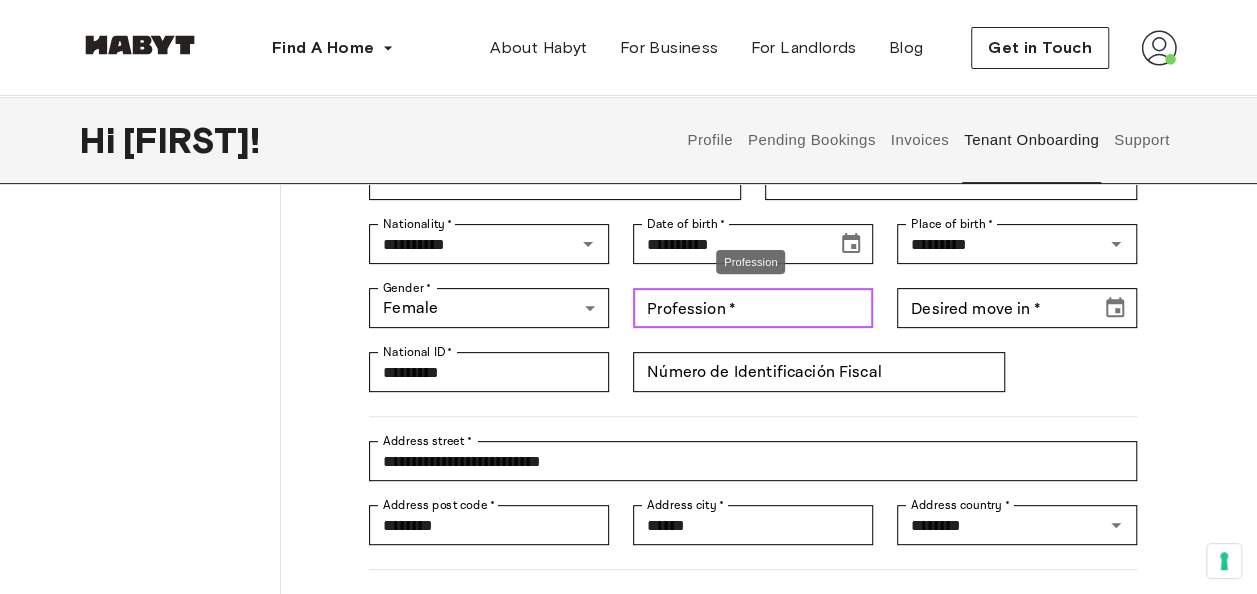 click on "Profession   *" at bounding box center (753, 308) 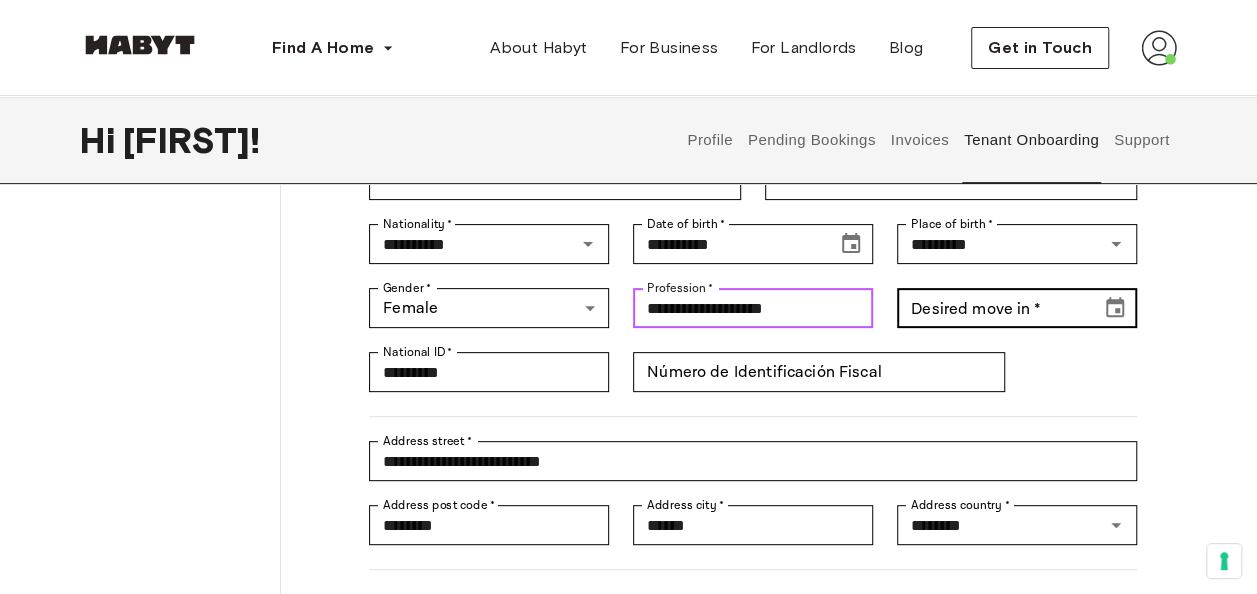 type on "**********" 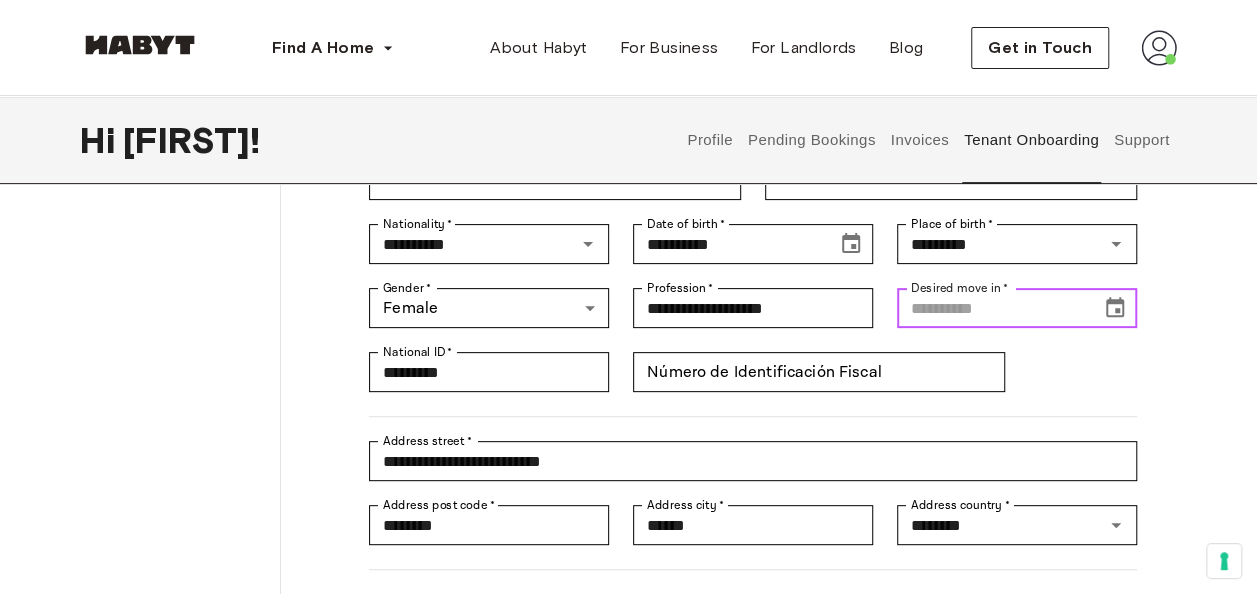 click on "Desired move in   *" at bounding box center [992, 308] 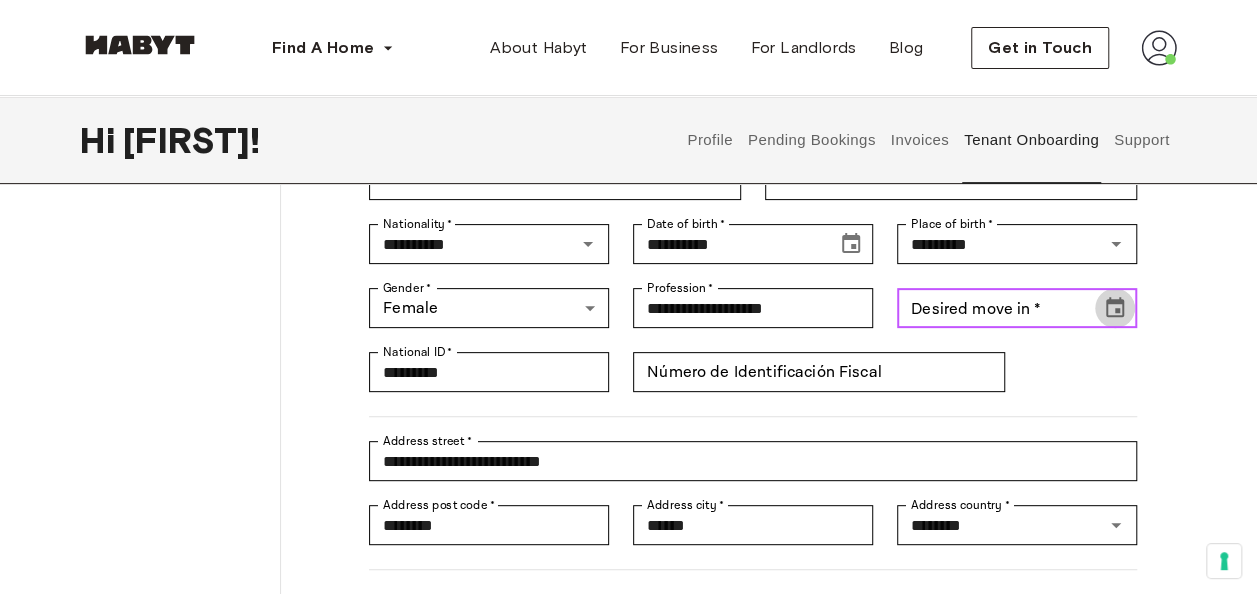 click 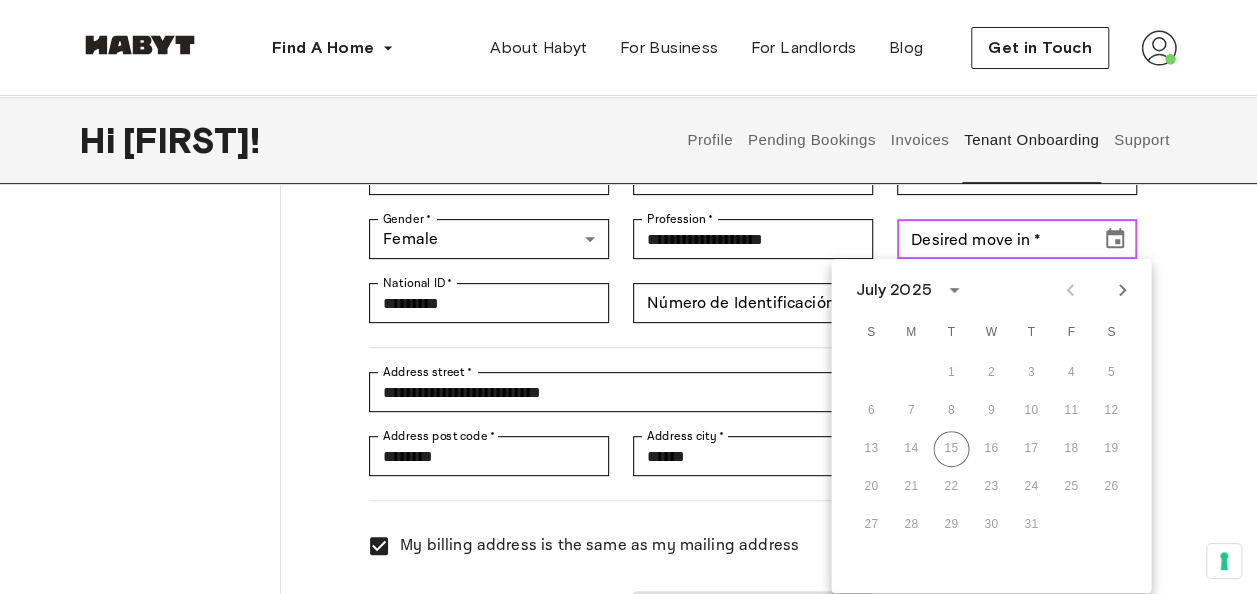 scroll, scrollTop: 300, scrollLeft: 0, axis: vertical 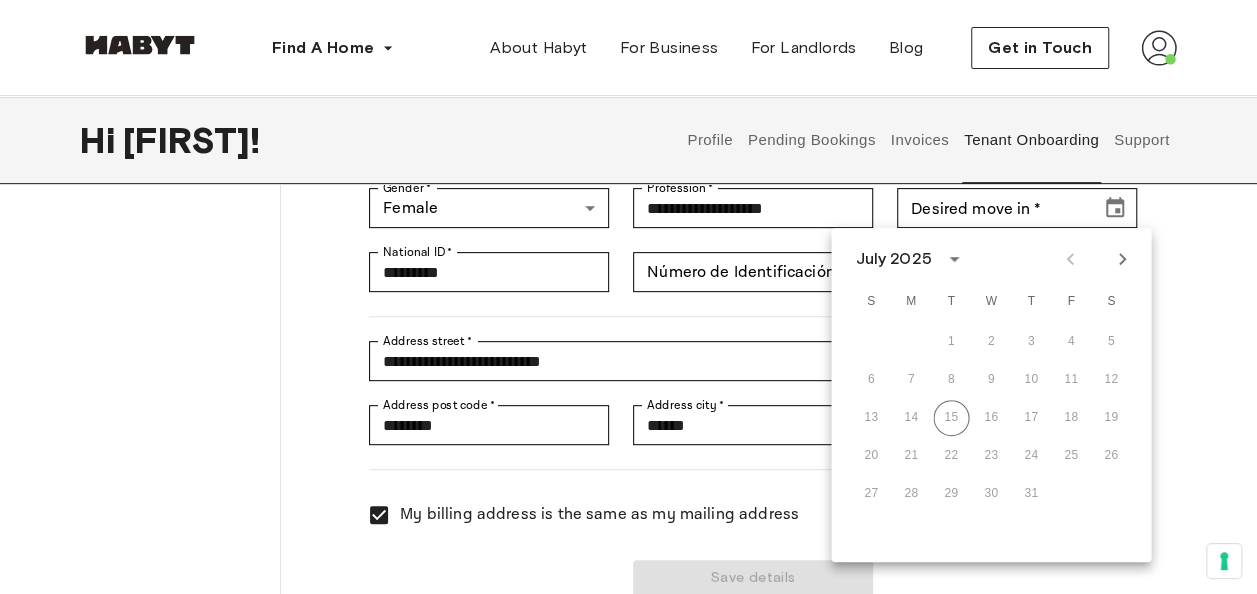 click 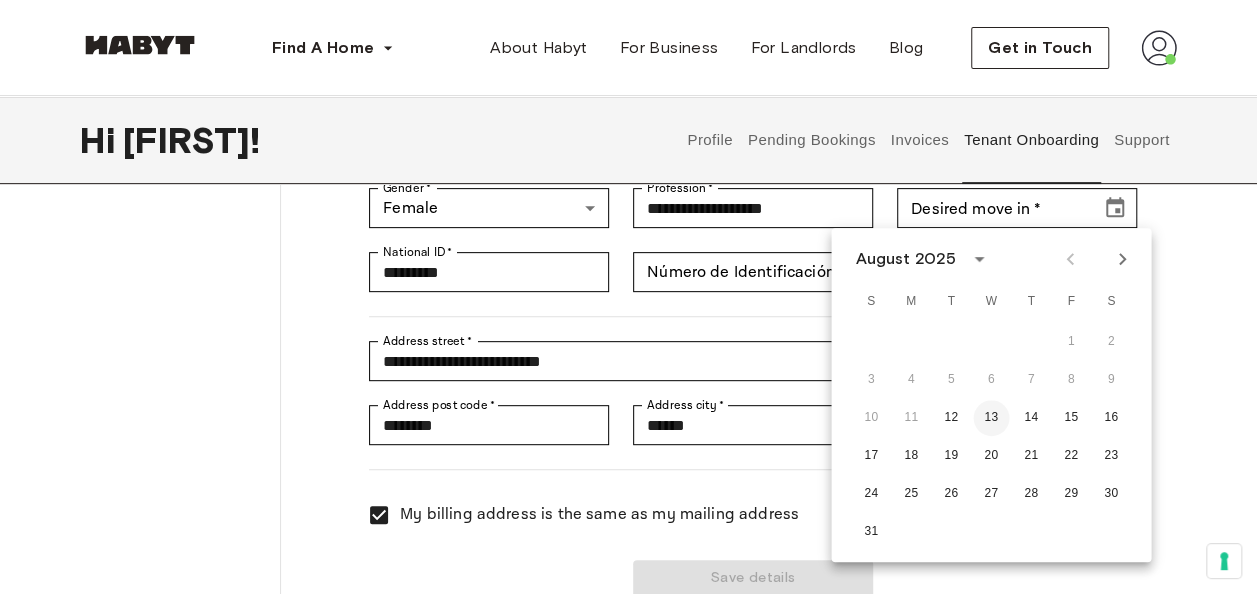 click on "13" at bounding box center [991, 418] 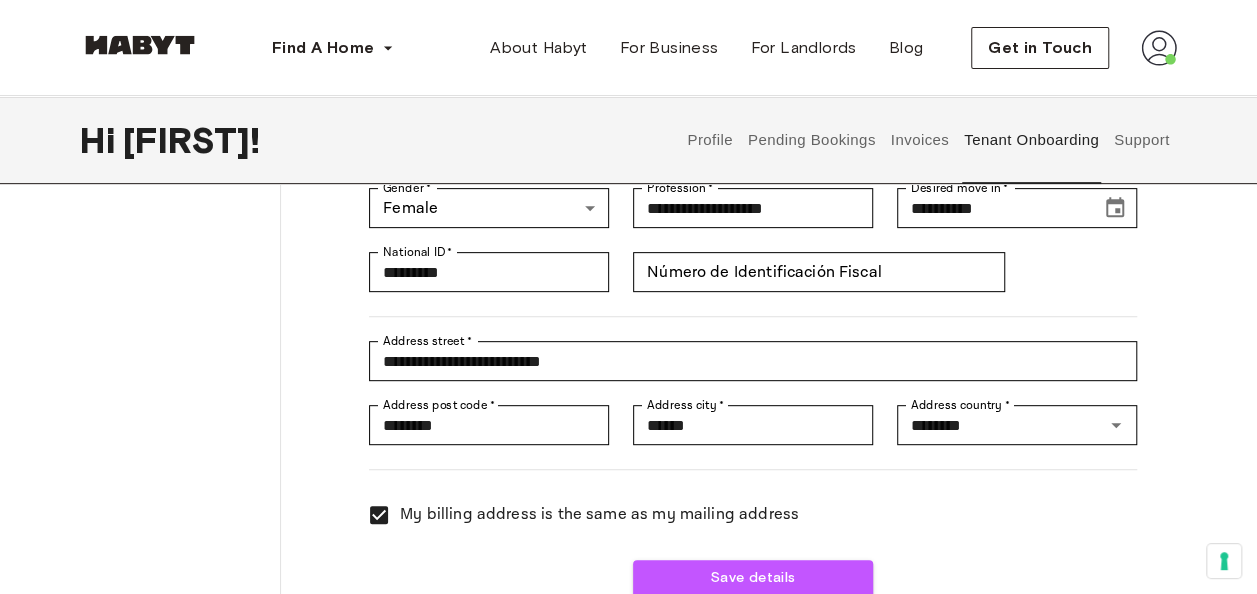 click on "Tenant Onboarding 1 Your details 2 Rent agreement Your details Email address   * [EMAIL] Email address   * Phone   * [PHONE] Phone   * First name   * [FIRST] First name   * Last name   * [LAST] Last name   * Nationality   * [NATIONALITY] Nationality   * Date of birth   * [DATE] Date of birth   * Place of birth   * [PLACE] Place of birth   * Gender   * Female ****** Gender   * Profession   * [PROFESSION] Profession   * Desired move in   * [DATE] Desired move in   * National ID   * [ID] National ID   * Número de Identificación Fiscal Número de Identificación Fiscal Address street   * [ADDRESS] Address street   * Address post code   * [POSTCODE] Address post code   * Address city   * [CITY] Address city   * Address country   * [COUNTRY] Address country   * My billing address is the same as my mailing address Save details" at bounding box center [628, 264] 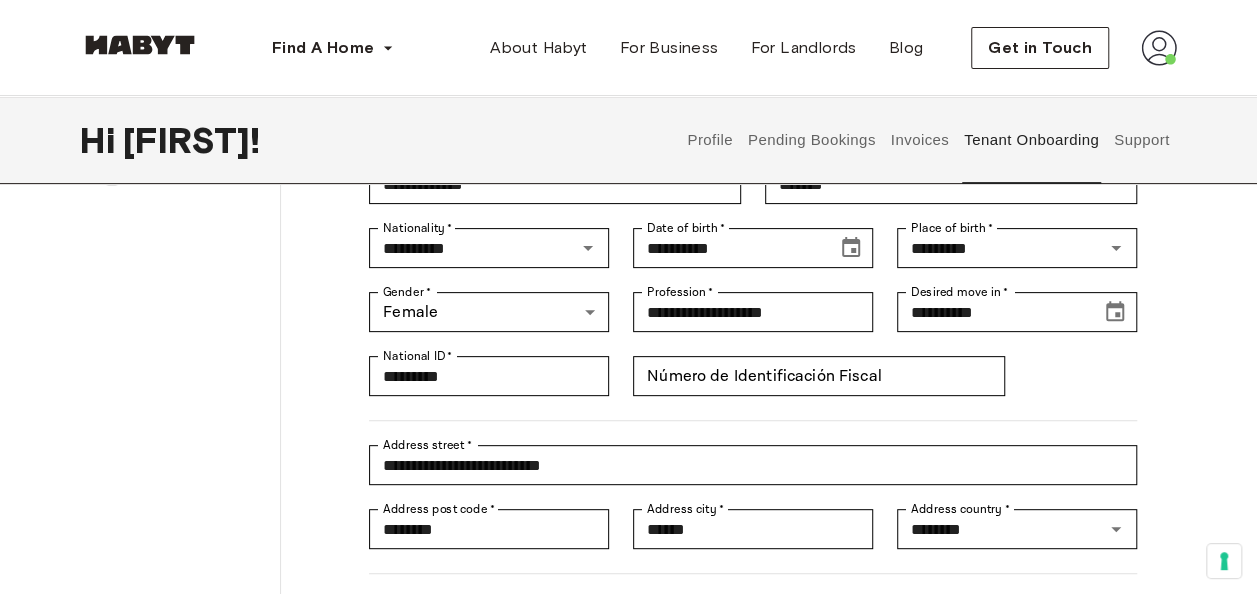 scroll, scrollTop: 100, scrollLeft: 0, axis: vertical 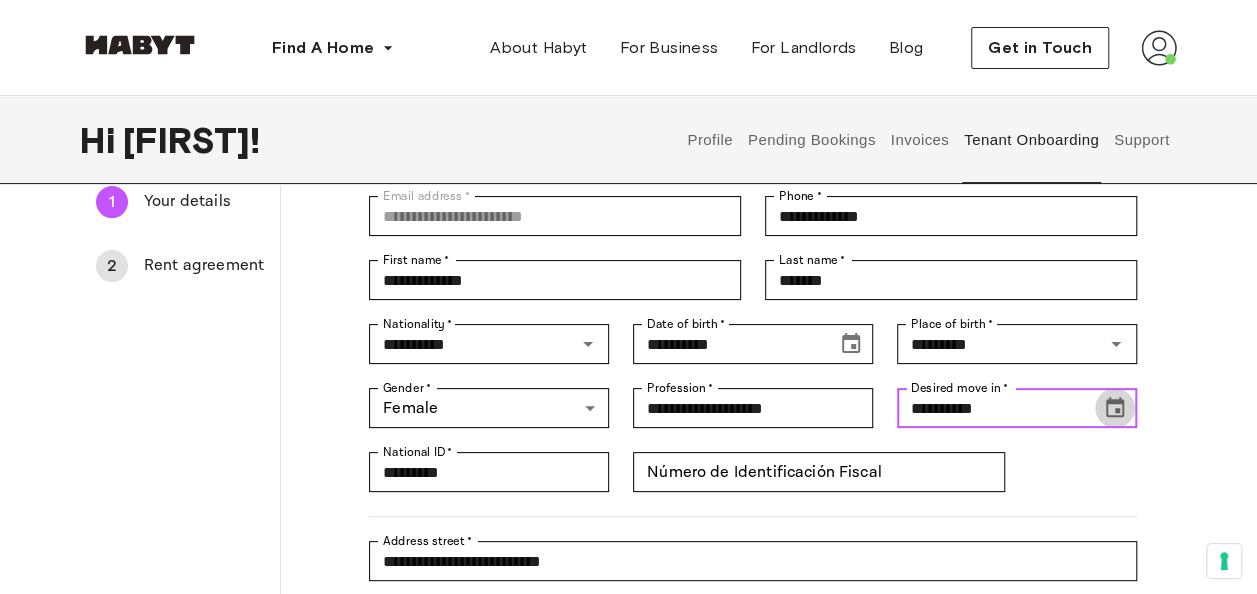 click 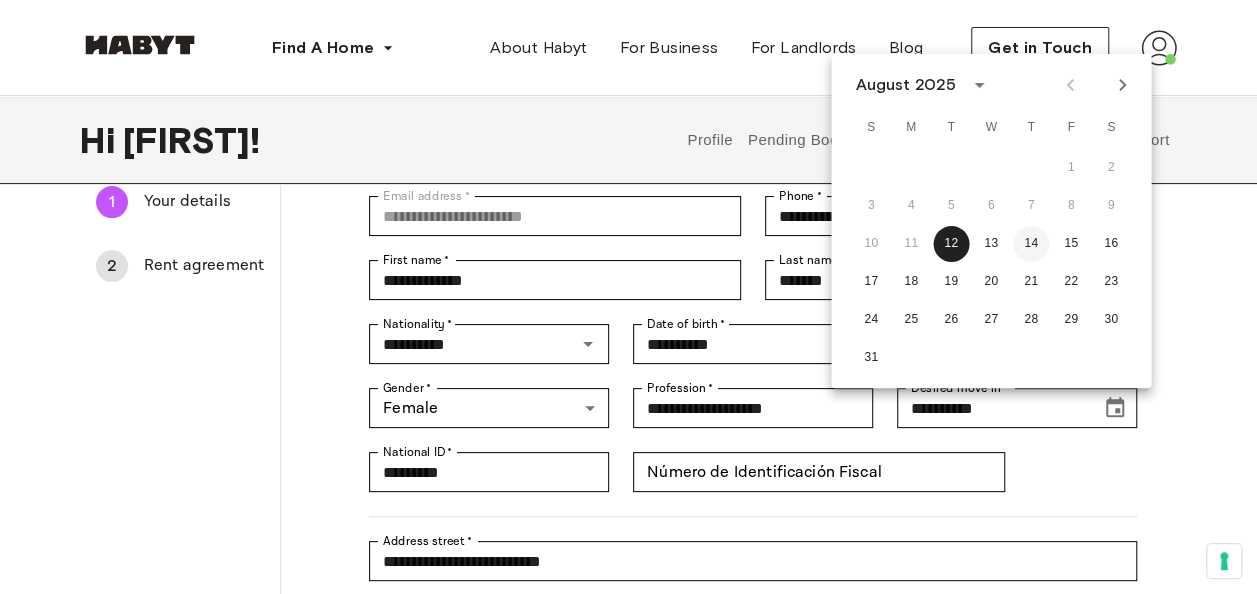 click on "14" at bounding box center [1031, 244] 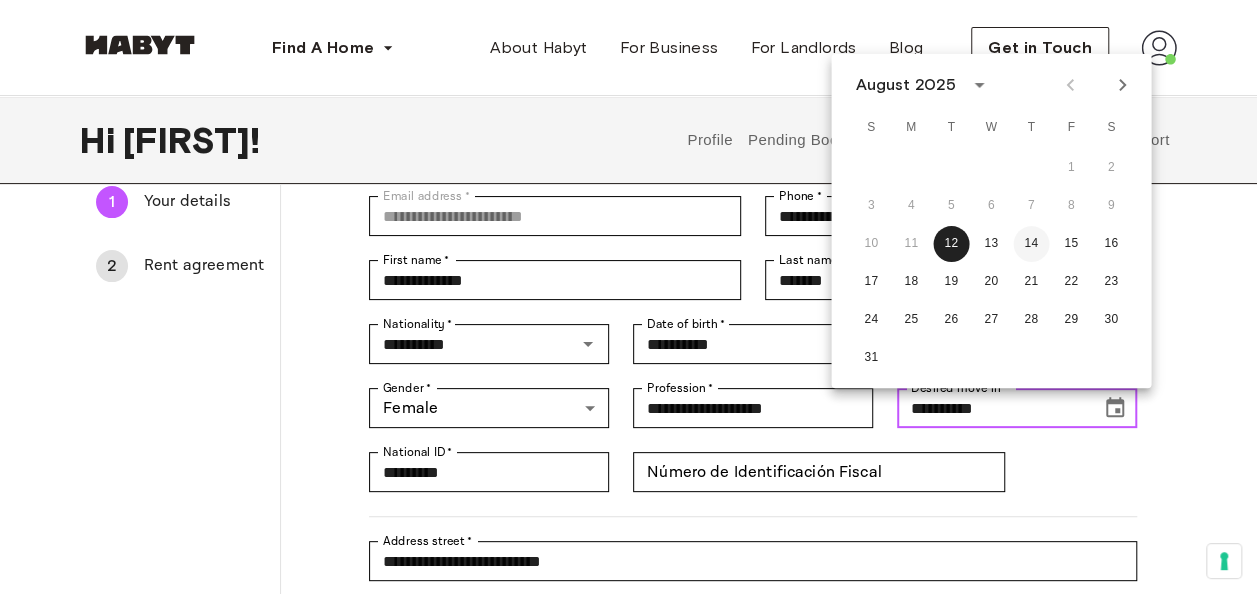 type on "**********" 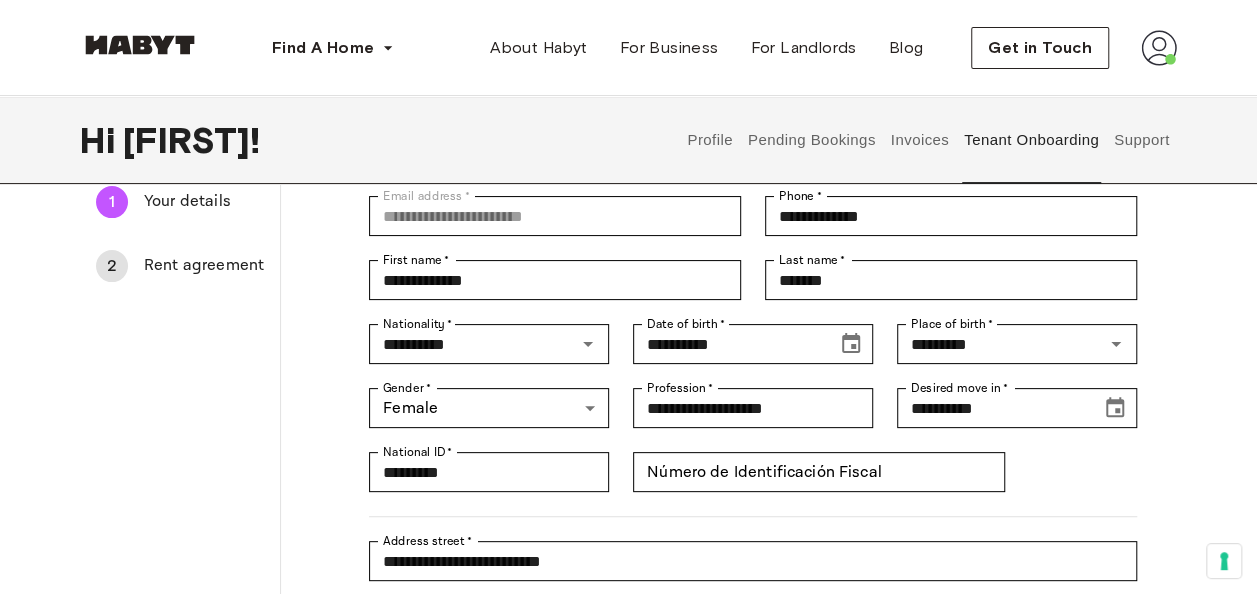 click on "Tenant Onboarding 1 Your details 2 Rent agreement Your details Email address   * [EMAIL] Email address   * Phone   * [PHONE] Phone   * First name   * [FIRST] First name   * Last name   * [LAST] Last name   * Nationality   * [NATIONALITY] Nationality   * Date of birth   * [DATE] Date of birth   * Place of birth   * [PLACE] Place of birth   * Gender   * Female ****** Gender   * Profession   * [PROFESSION] Profession   * Desired move in   * [DATE] Desired move in   * National ID   * [ID] National ID   * Número de Identificación Fiscal Número de Identificación Fiscal Address street   * [ADDRESS] Address street   * Address post code   * [POSTCODE] Address post code   * Address city   * [CITY] Address city   * Address country   * [COUNTRY] Address country   * My billing address is the same as my mailing address Save details" at bounding box center [628, 464] 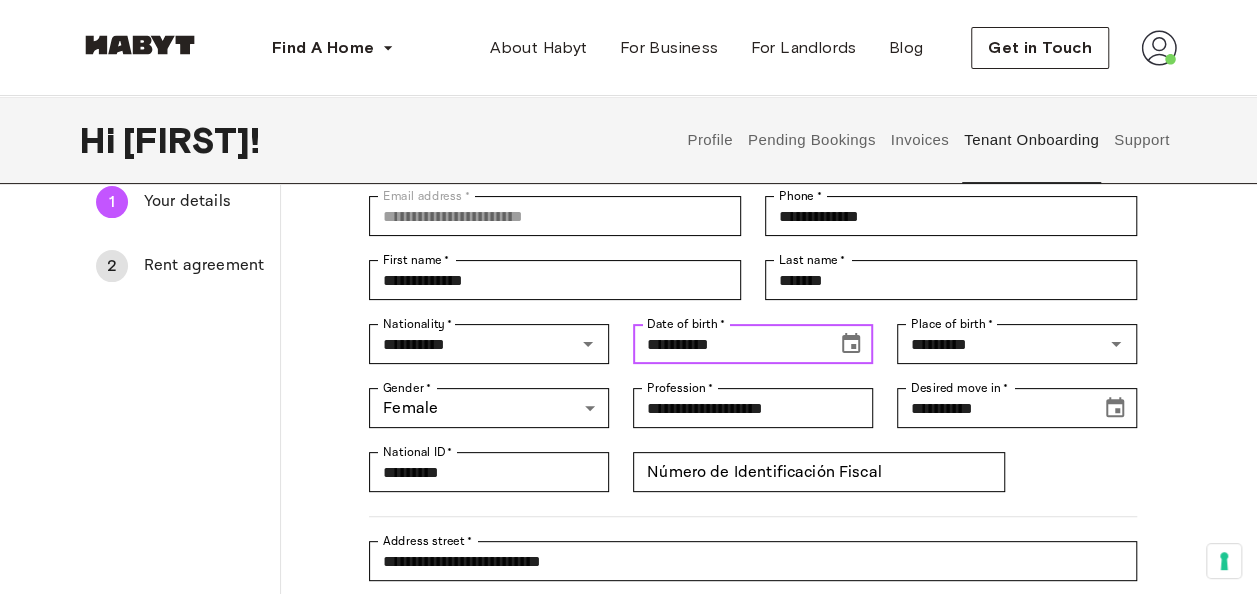 click on "**********" at bounding box center [728, 344] 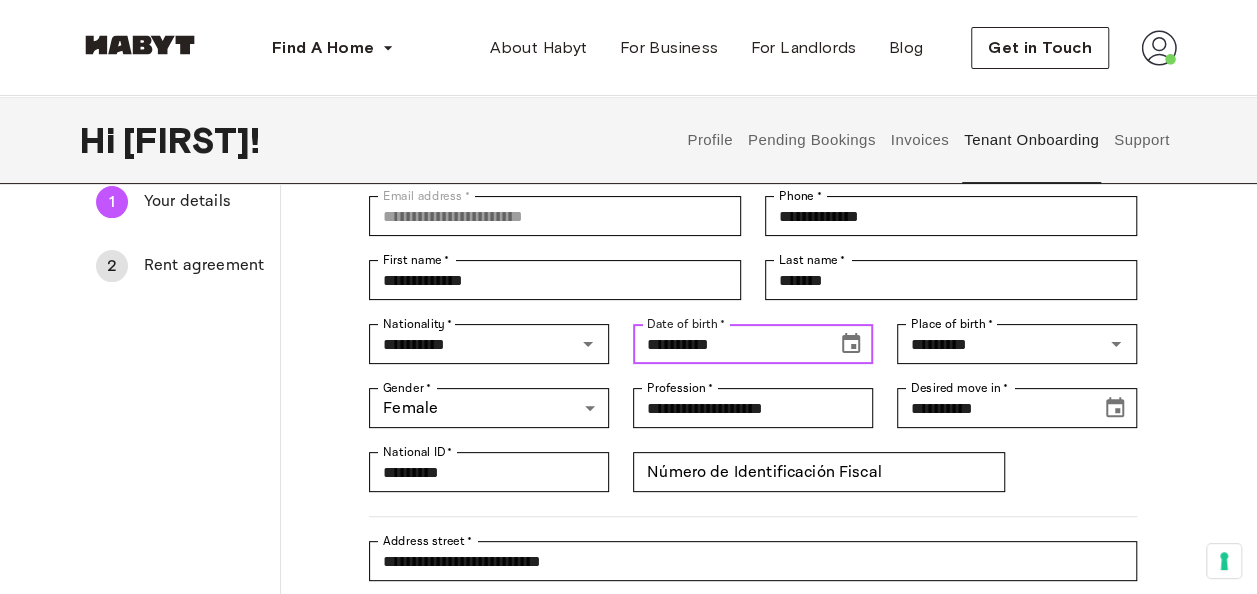 click 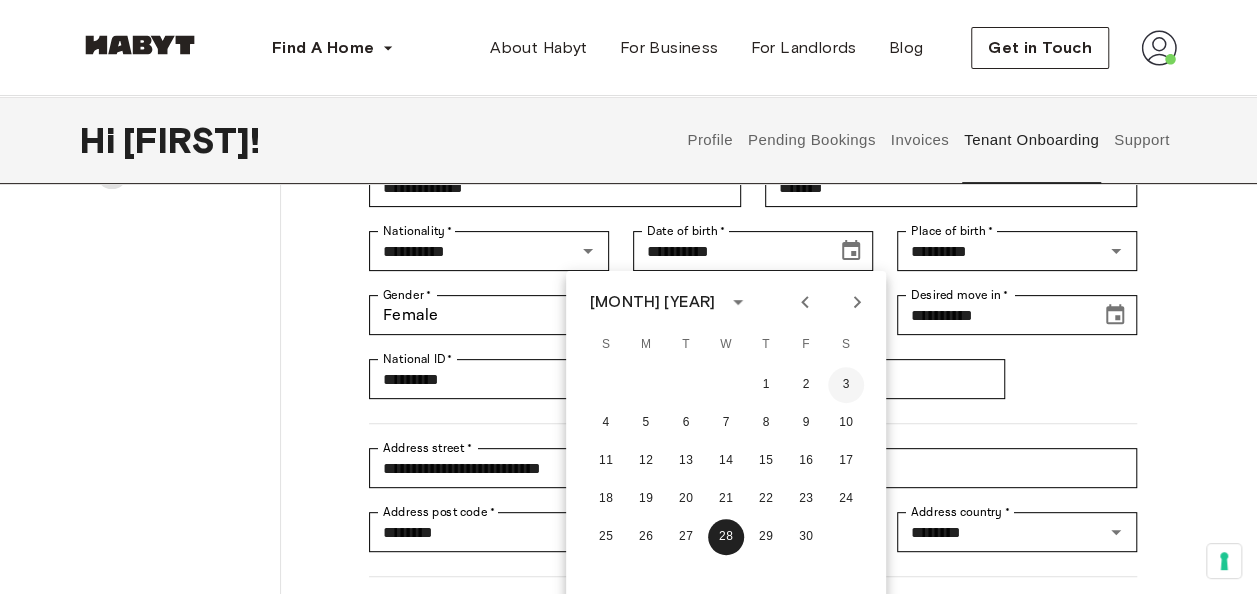 scroll, scrollTop: 200, scrollLeft: 0, axis: vertical 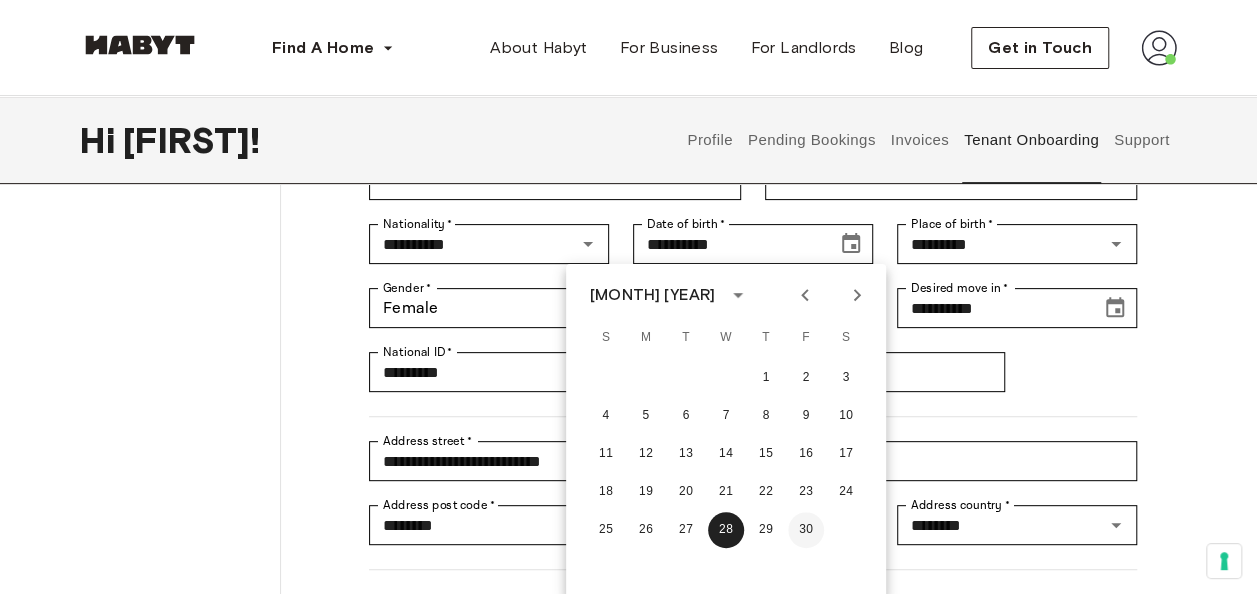 click on "30" at bounding box center (806, 530) 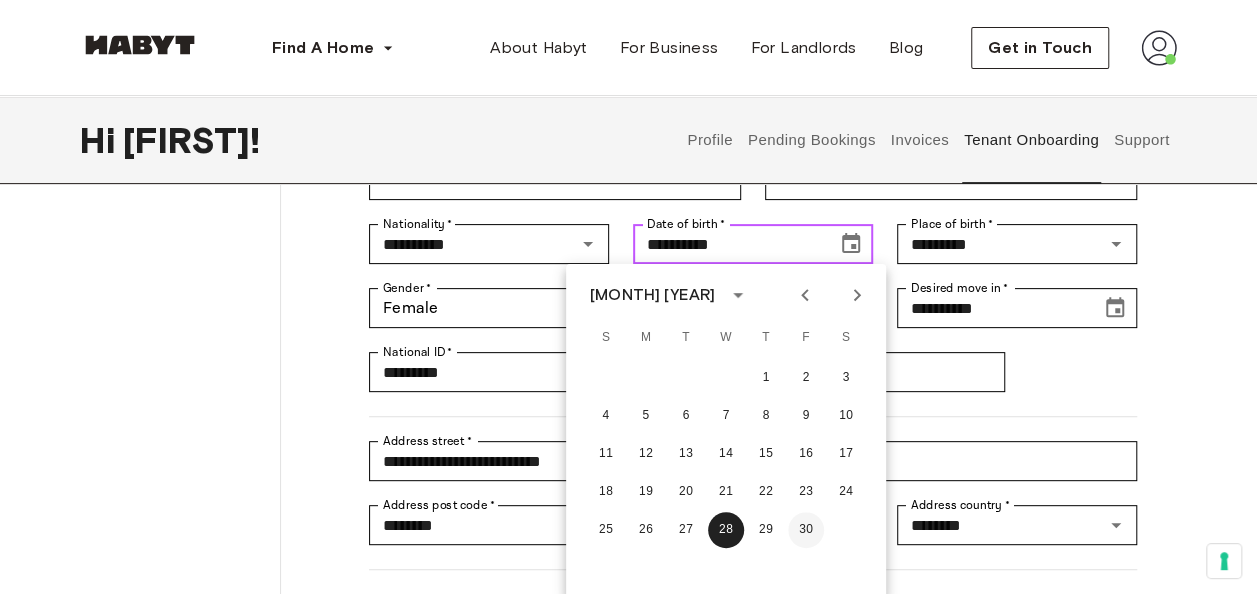 type on "**********" 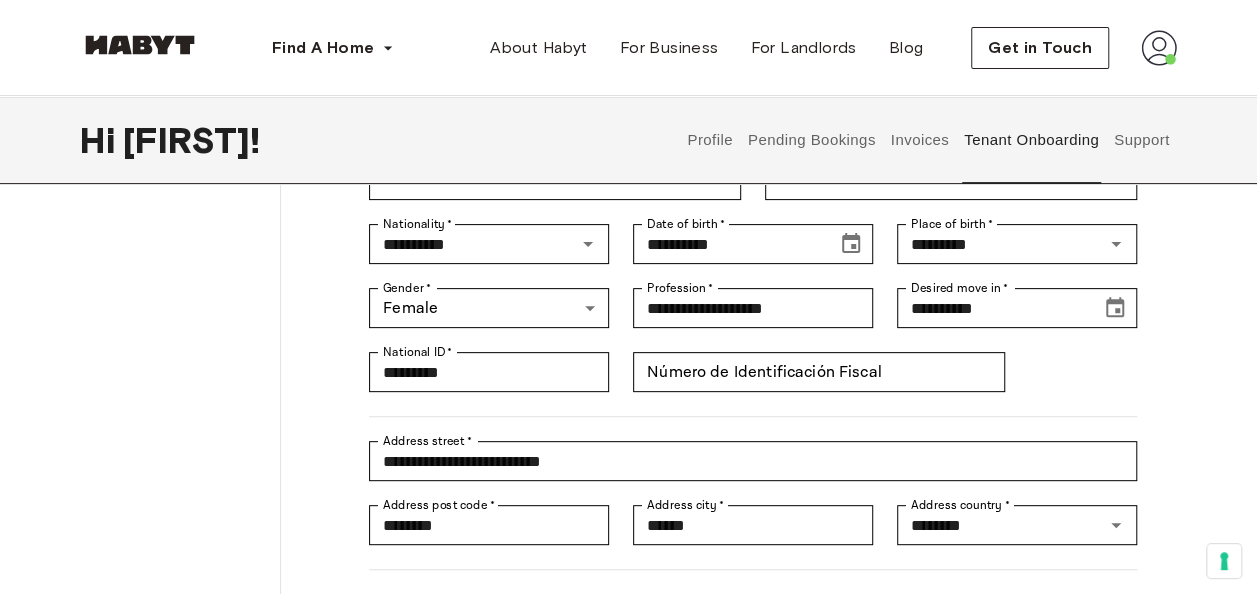 click on "Tenant Onboarding 1 Your details 2 Rent agreement Your details Email address   * [EMAIL] Email address   * Phone   * [PHONE] Phone   * First name   * [FIRST] First name   * Last name   * [LAST] Last name   * Nationality   * [NATIONALITY] Nationality   * Date of birth   * [DATE] Date of birth   * Place of birth   * [PLACE] Place of birth   * Gender   * Female ****** Gender   * Profession   * [PROFESSION] Profession   * Desired move in   * [DATE] Desired move in   * National ID   * [ID] National ID   * Número de Identificación Fiscal Número de Identificación Fiscal Address street   * [ADDRESS] Address street   * Address post code   * [POSTCODE] Address post code   * Address city   * [CITY] Address city   * Address country   * [COUNTRY] Address country   * My billing address is the same as my mailing address Save details" at bounding box center [628, 364] 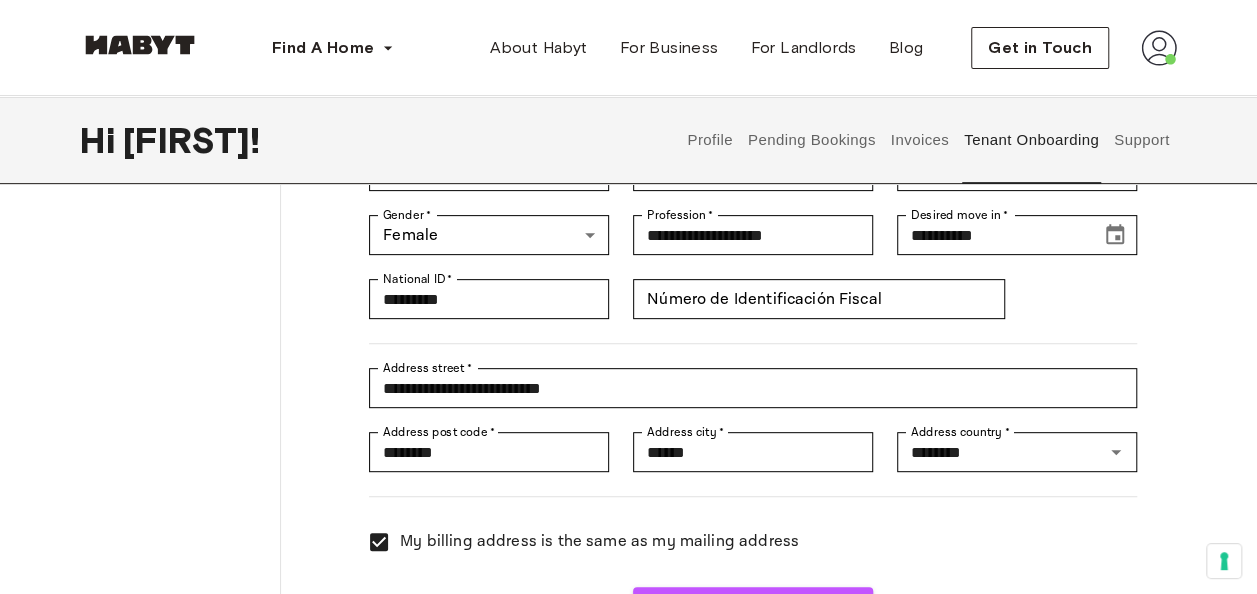 scroll, scrollTop: 300, scrollLeft: 0, axis: vertical 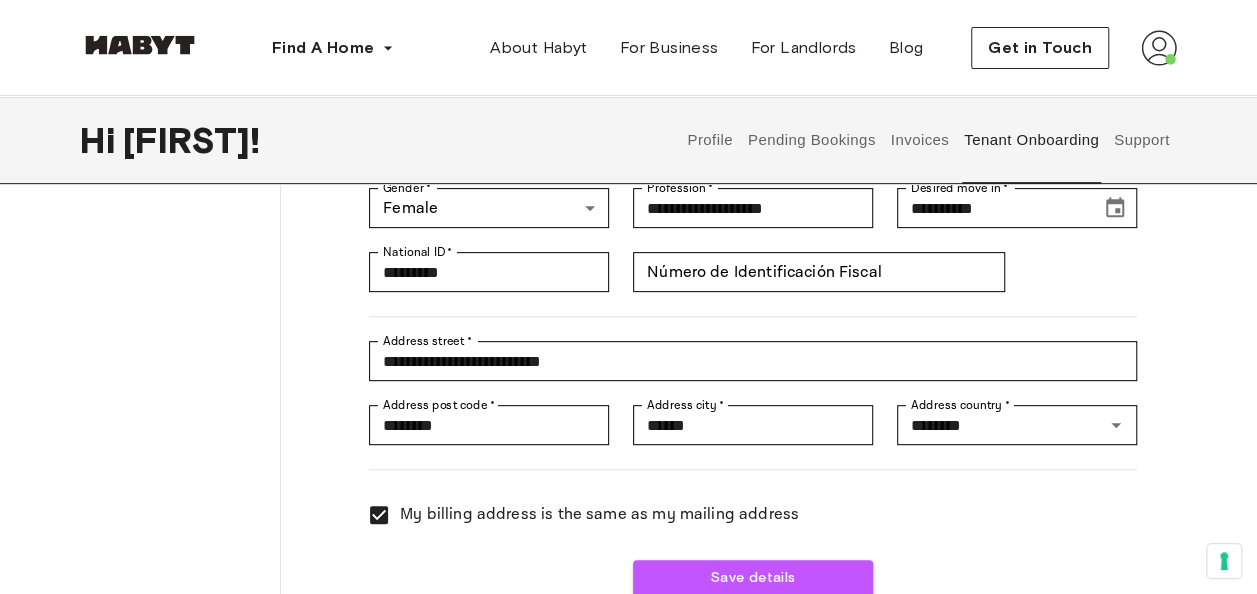 click on "Your details Email address   * [EMAIL] Email address   * Phone   * [PHONE] Phone   * First name   * [FIRST] First name   * Last name   * [LAST] Last name   * Nationality   * [NATIONALITY] Nationality   * Date of birth   * [DATE] Date of birth   * Place of birth   * [PLACE] Place of birth   * Gender   * Female ****** Gender   * Profession   * [PROFESSION] Profession   * Desired move in   * [DATE] Desired move in   * National ID   * [ID] National ID   * Número de Identificación Fiscal Número de Identificación Fiscal Address street   * [ADDRESS] Address street   * Address post code   * [POSTCODE] Address post code   * Address city   * [CITY] Address city   * Address country   * [COUNTRY] Address country   * My billing address is the same as my mailing address Save details" at bounding box center [729, 255] 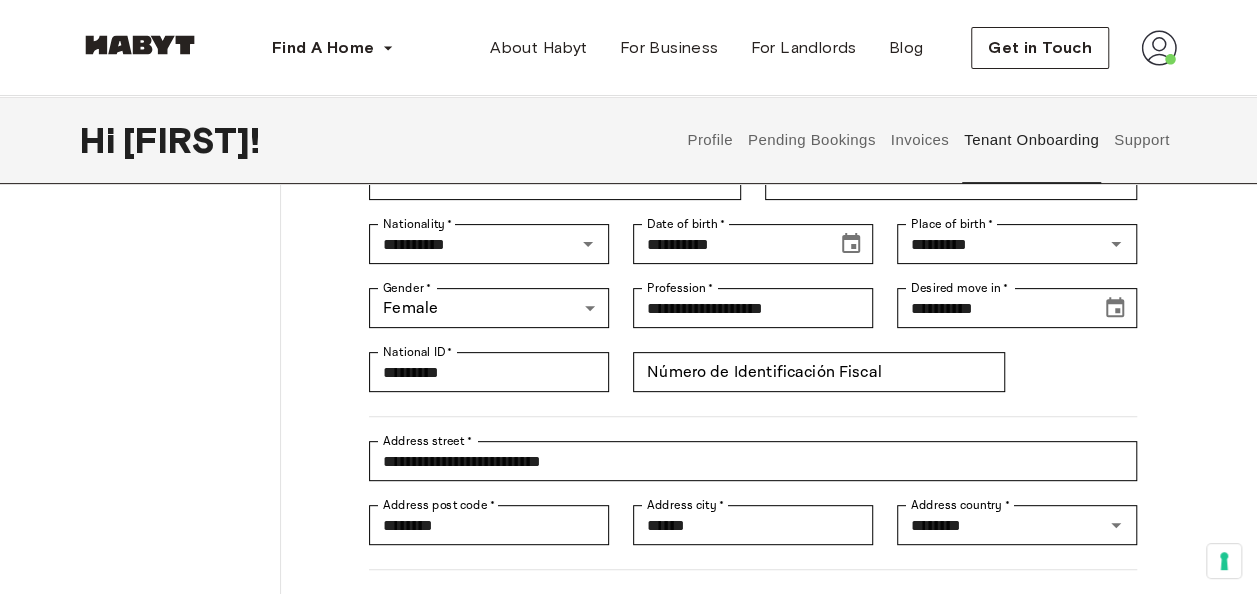 scroll, scrollTop: 300, scrollLeft: 0, axis: vertical 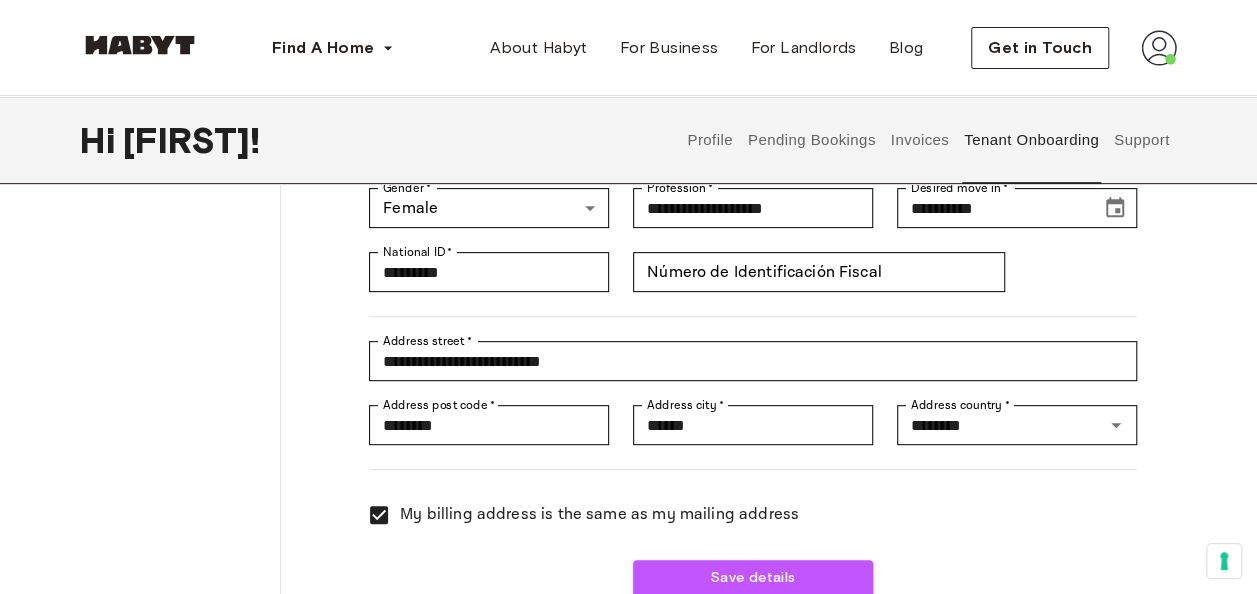 click on "Tenant Onboarding 1 Your details 2 Rent agreement Your details Email address   * [EMAIL] Email address   * Phone   * [PHONE] Phone   * First name   * [FIRST] First name   * Last name   * [LAST] Last name   * Nationality   * [NATIONALITY] Nationality   * Date of birth   * [DATE] Date of birth   * Place of birth   * [PLACE] Place of birth   * Gender   * Female ****** Gender   * Profession   * [PROFESSION] Profession   * Desired move in   * [DATE] Desired move in   * National ID   * [ID] National ID   * Número de Identificación Fiscal Número de Identificación Fiscal Address street   * [ADDRESS] Address street   * Address post code   * [POSTCODE] Address post code   * Address city   * [CITY] Address city   * Address country   * [COUNTRY] Address country   * My billing address is the same as my mailing address Save details" at bounding box center (628, 264) 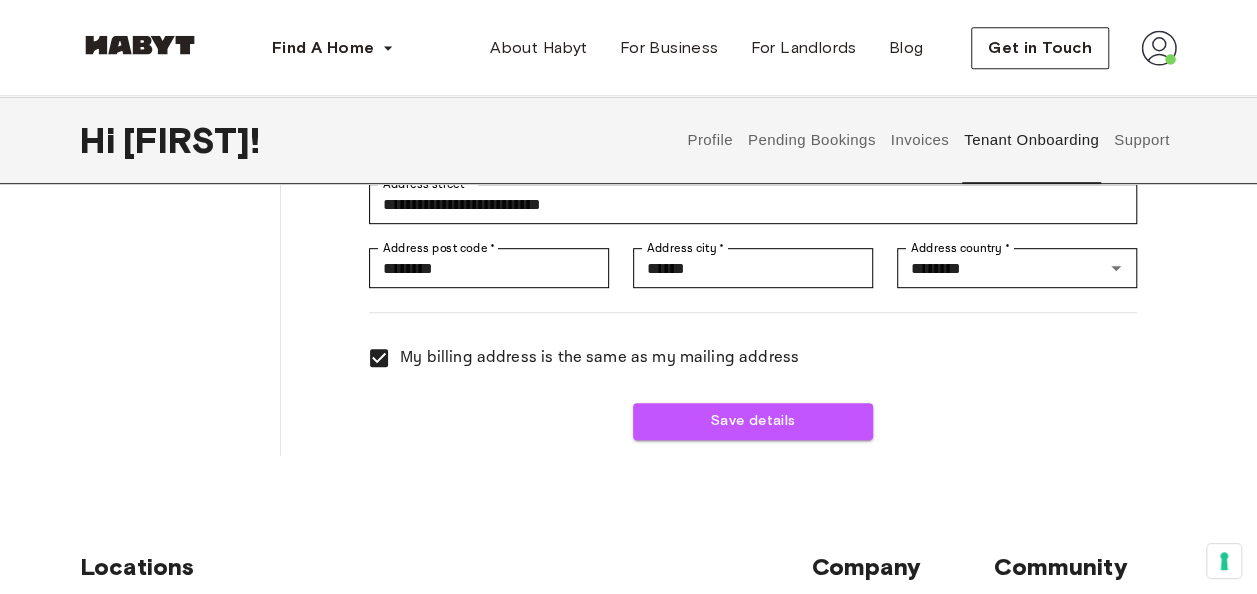 scroll, scrollTop: 500, scrollLeft: 0, axis: vertical 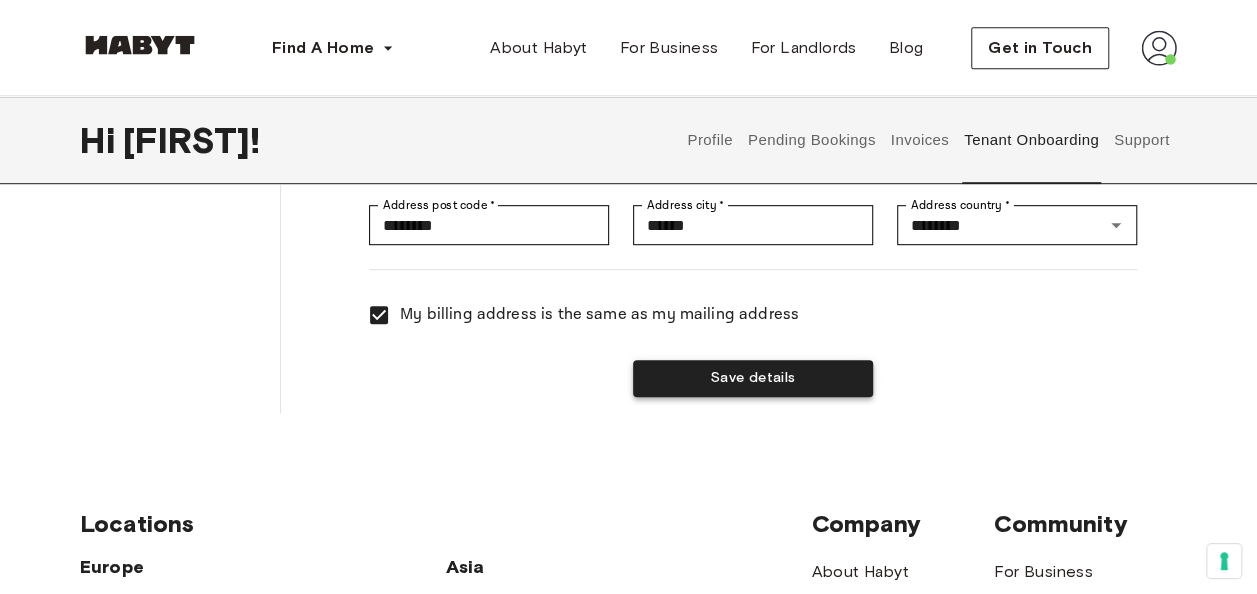 click on "Save details" at bounding box center [753, 378] 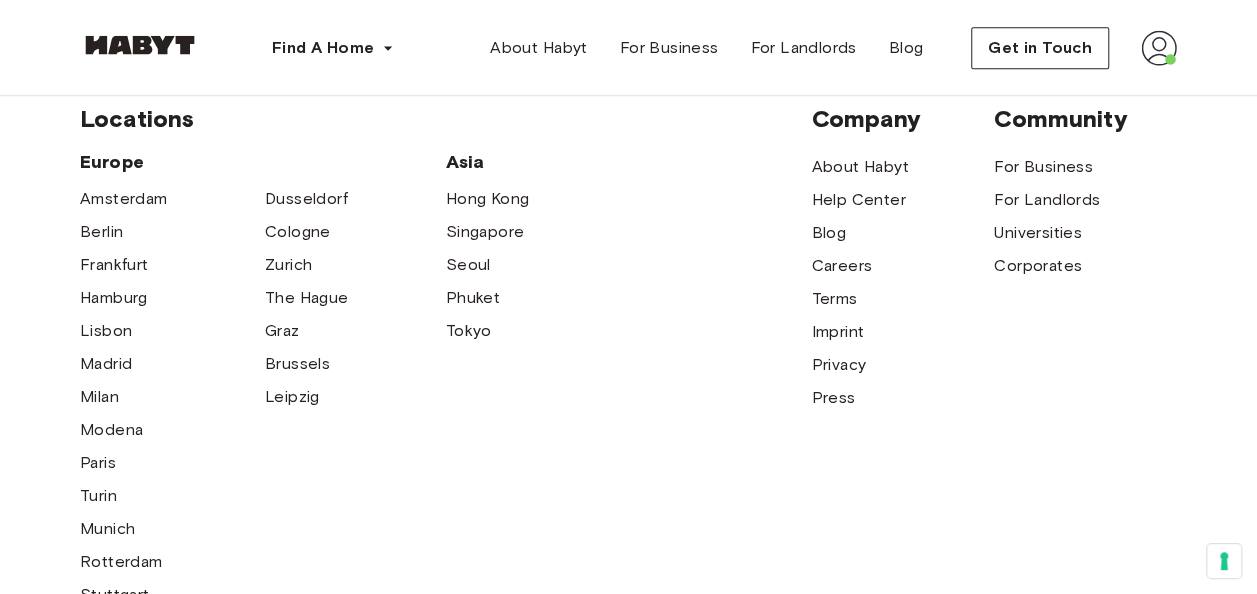 scroll, scrollTop: 0, scrollLeft: 0, axis: both 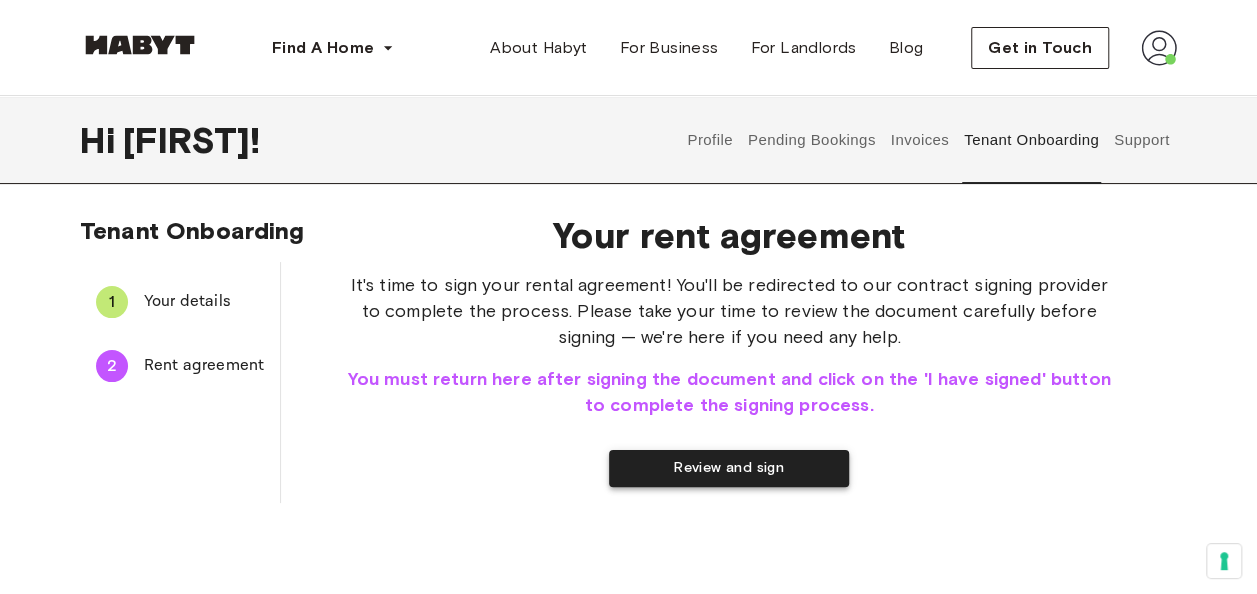 click on "Review and sign" at bounding box center [729, 468] 